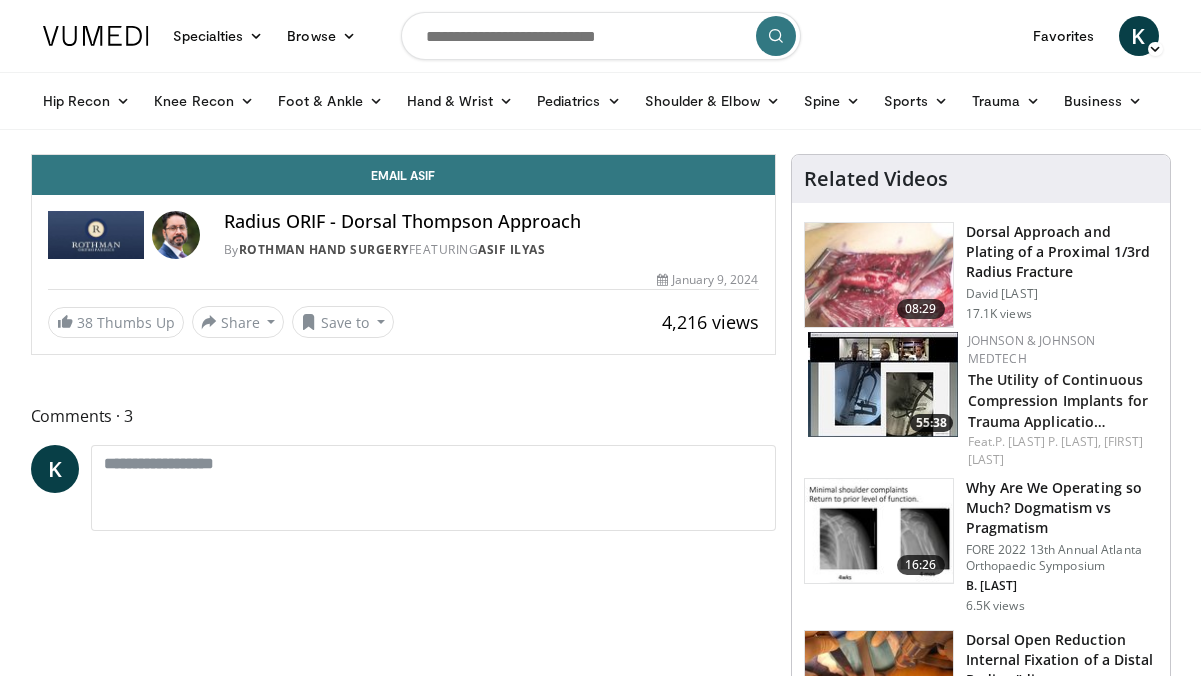 scroll, scrollTop: 0, scrollLeft: 0, axis: both 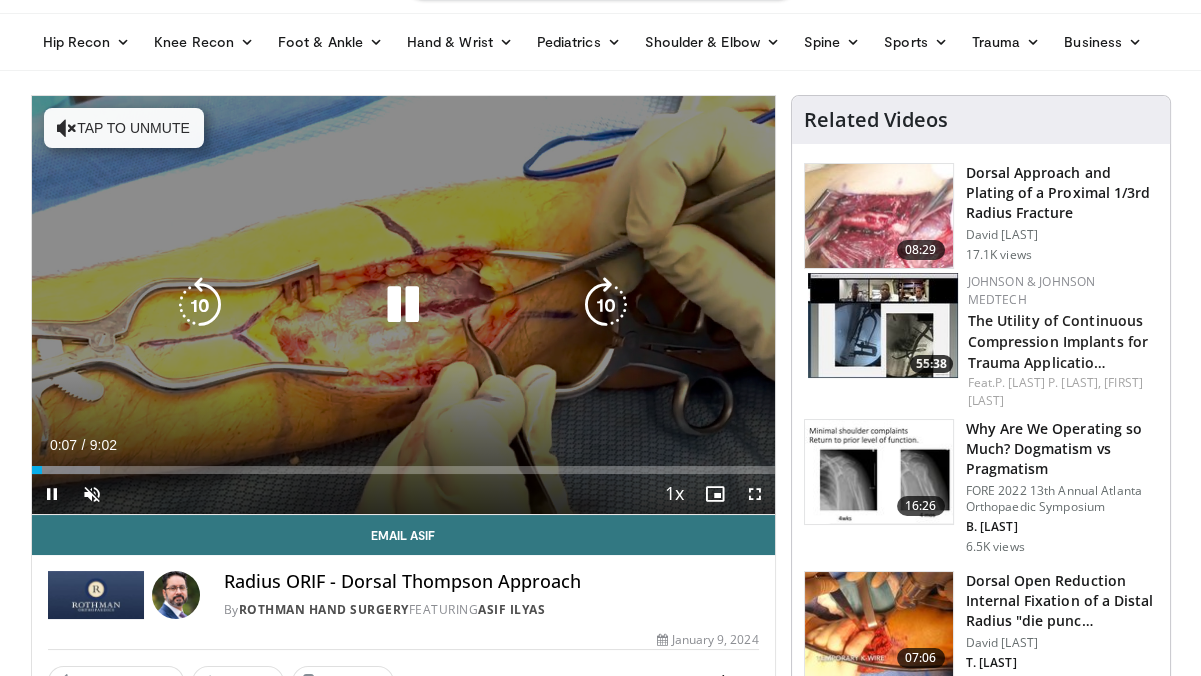 click on "Tap to unmute" at bounding box center (124, 128) 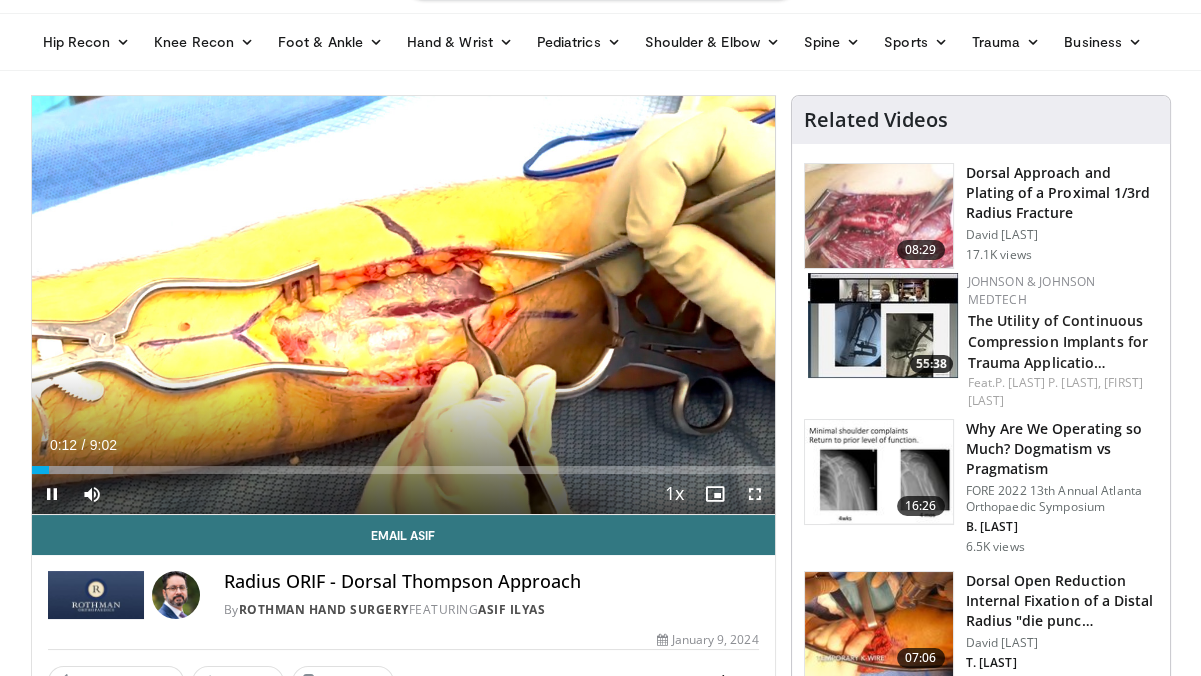 click at bounding box center [755, 494] 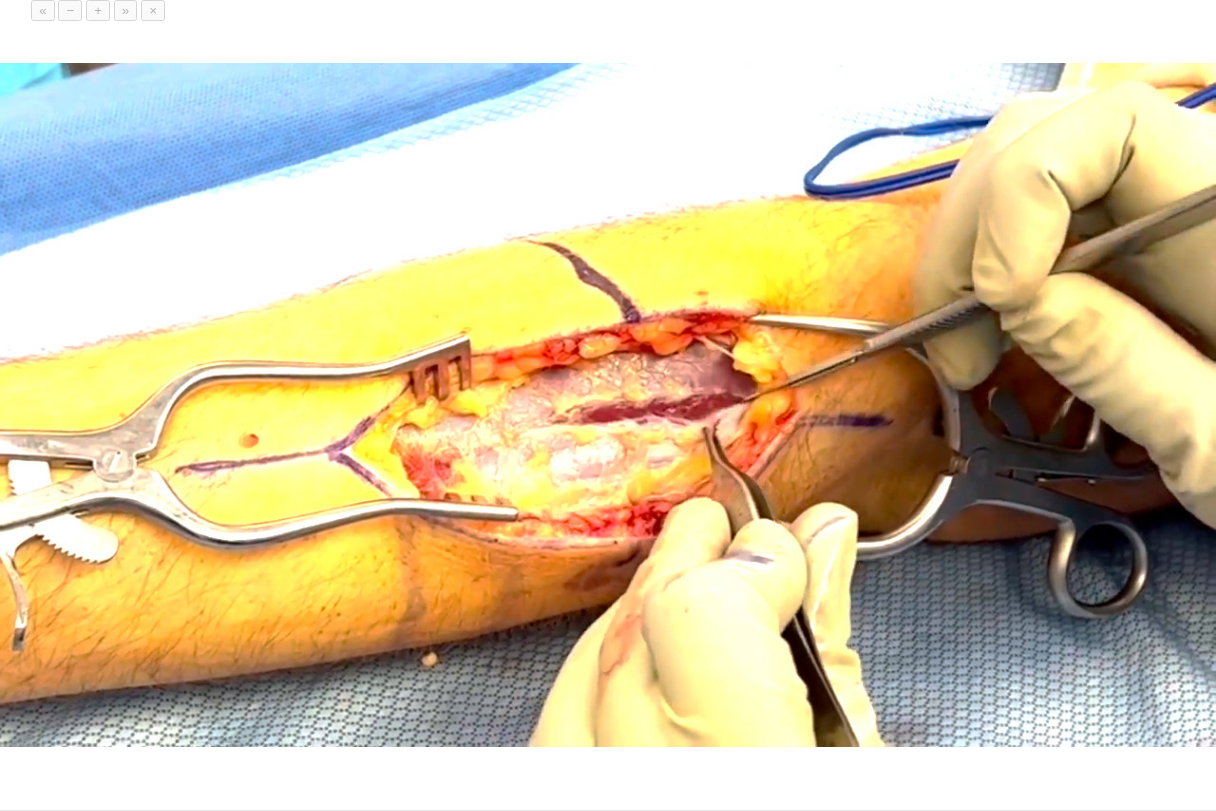 click on "**********" at bounding box center [608, 405] 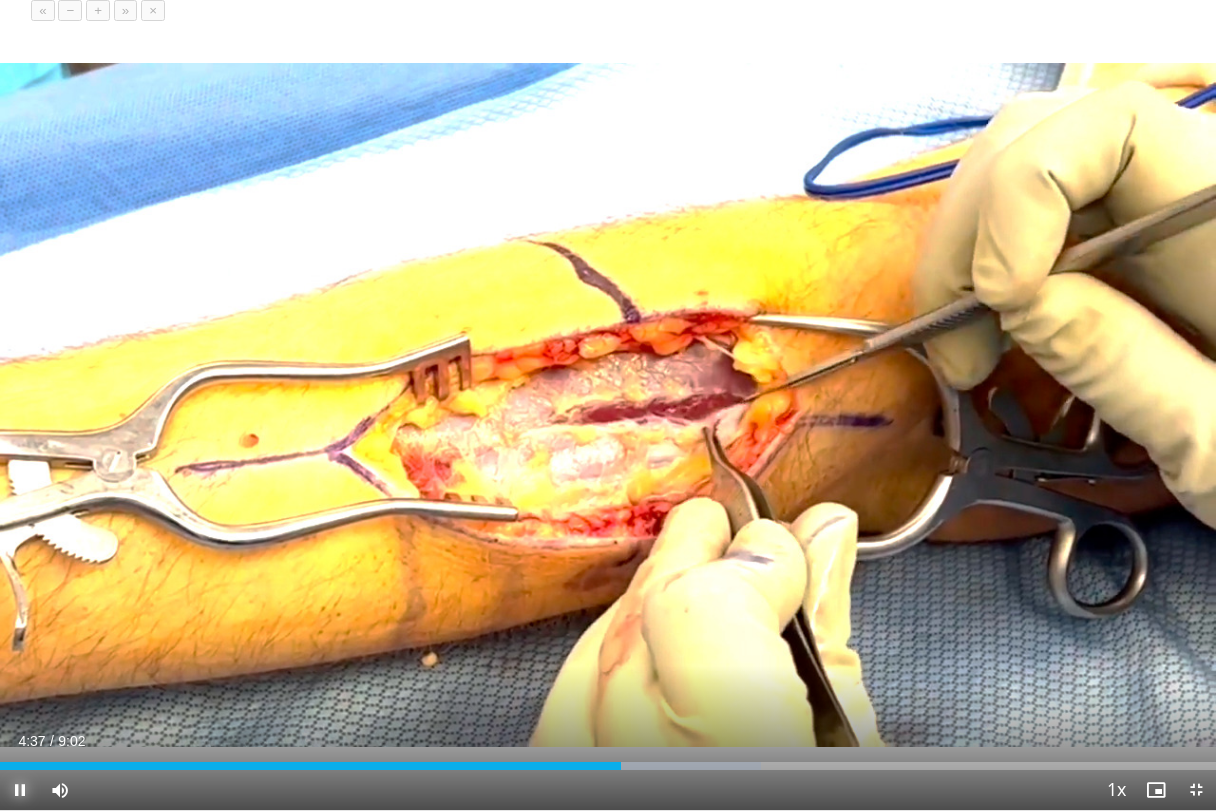 click at bounding box center [20, 790] 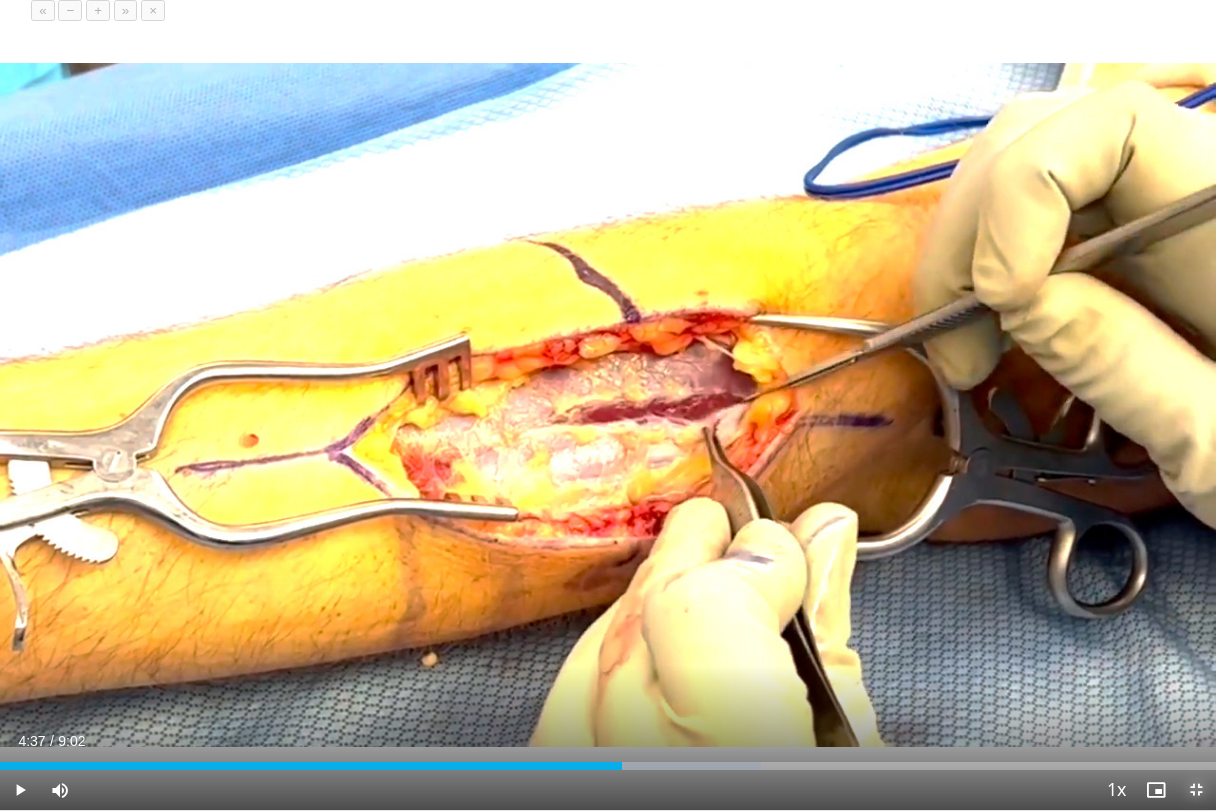 click at bounding box center [1196, 790] 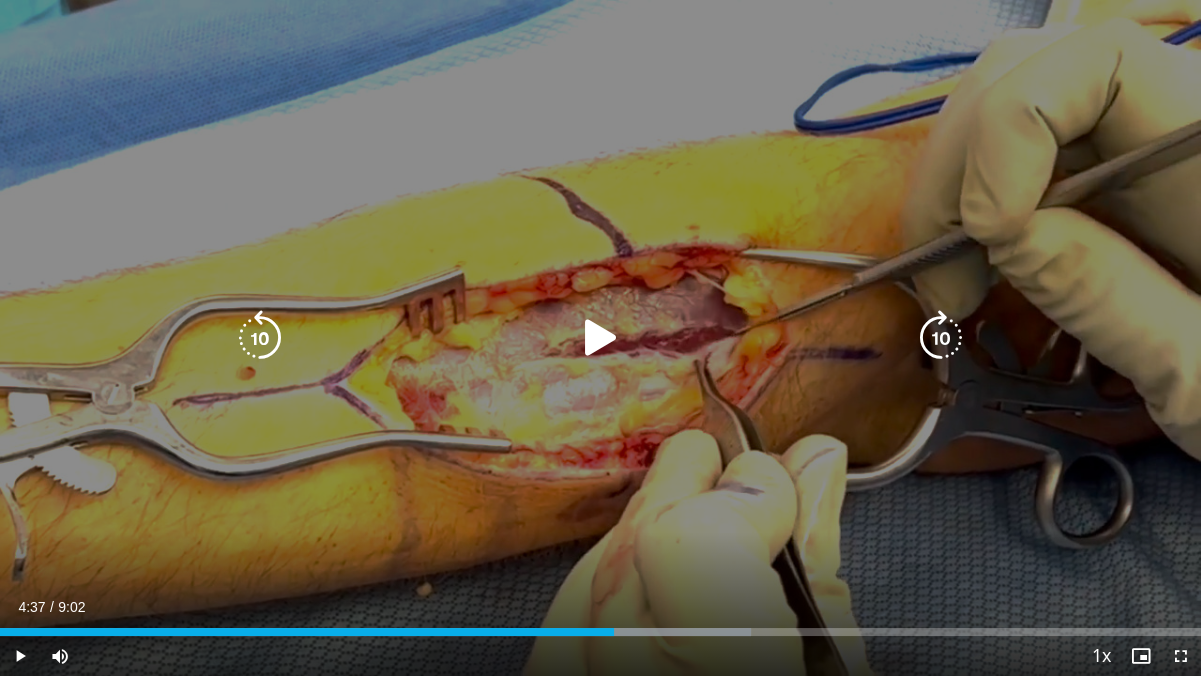 scroll, scrollTop: 0, scrollLeft: 0, axis: both 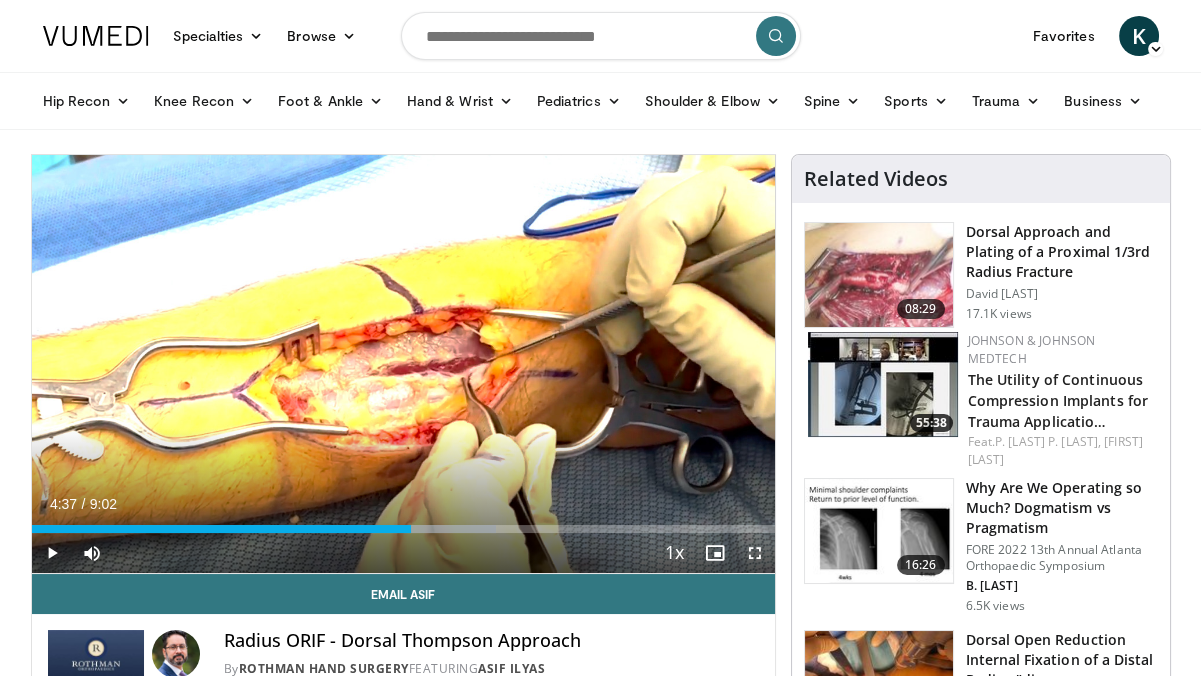 click at bounding box center [601, 36] 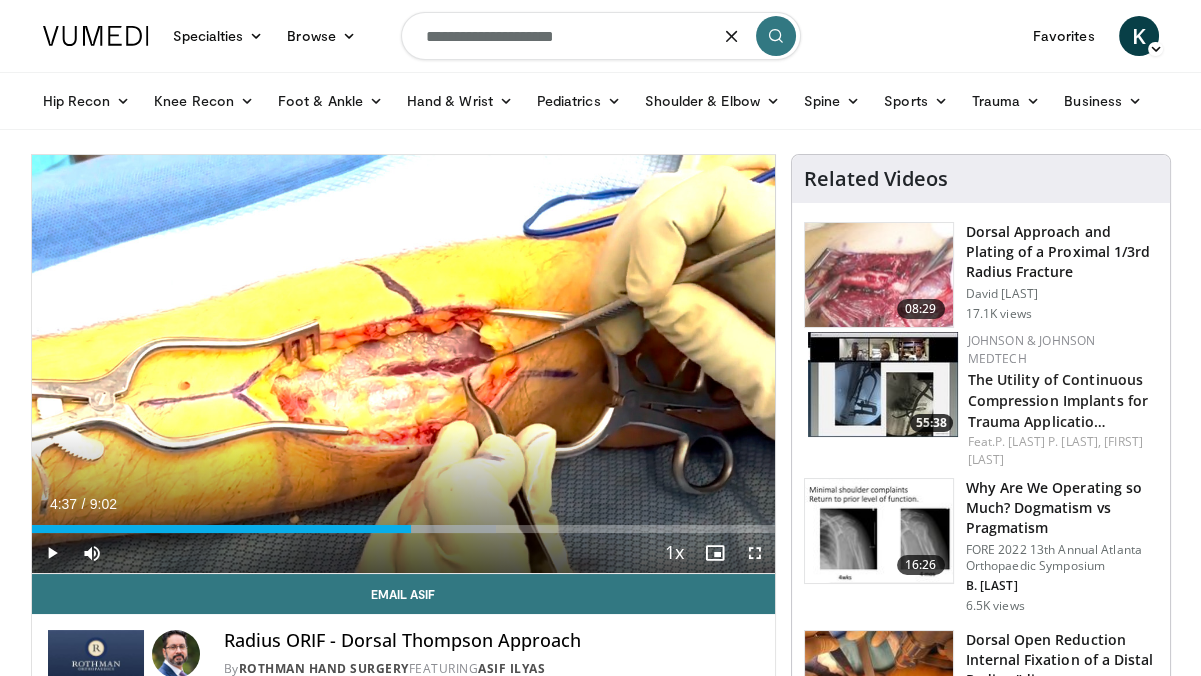 type on "**********" 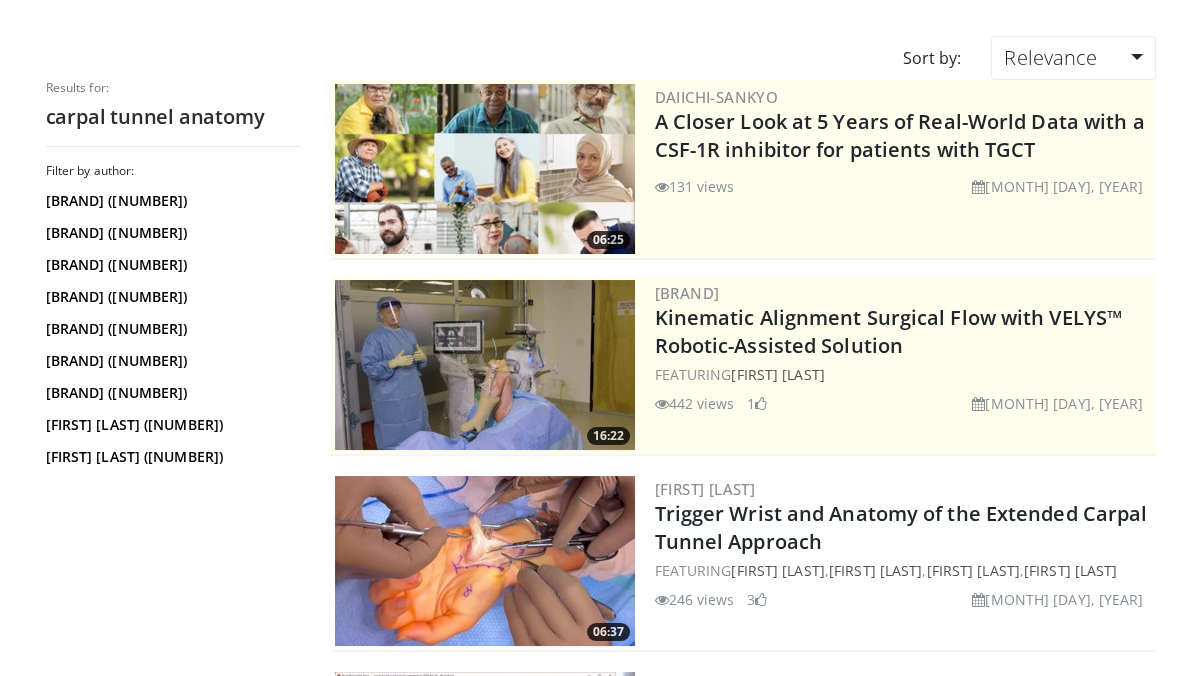 scroll, scrollTop: 0, scrollLeft: 0, axis: both 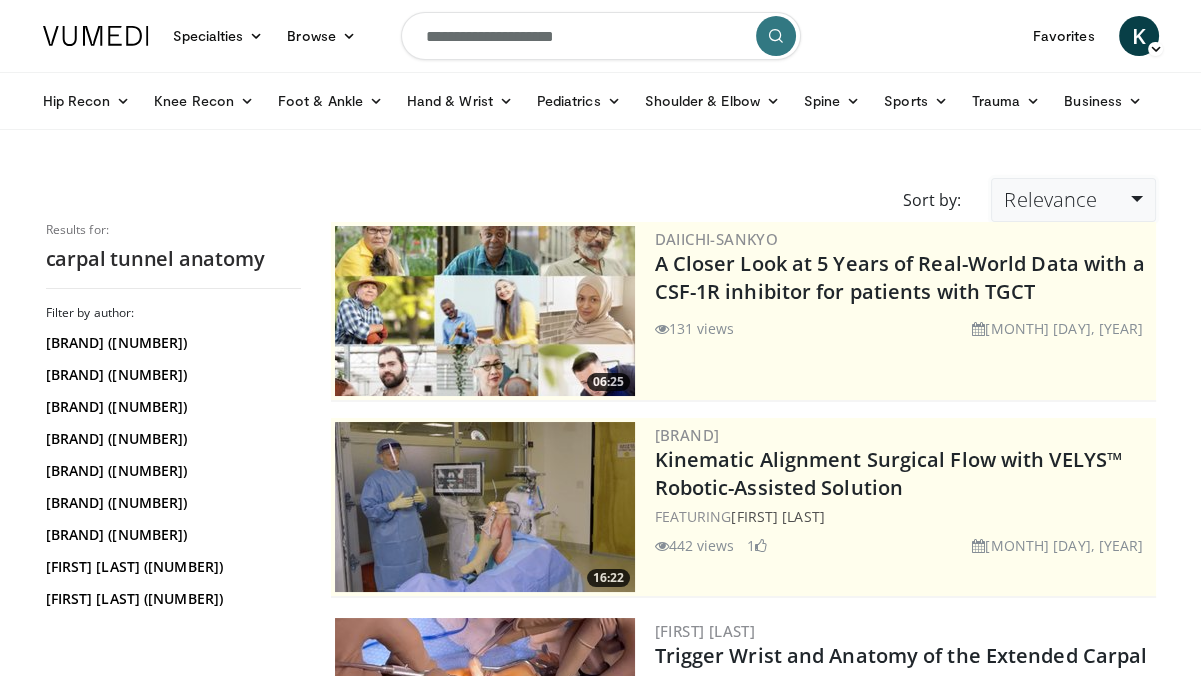 click on "Relevance" at bounding box center [1050, 199] 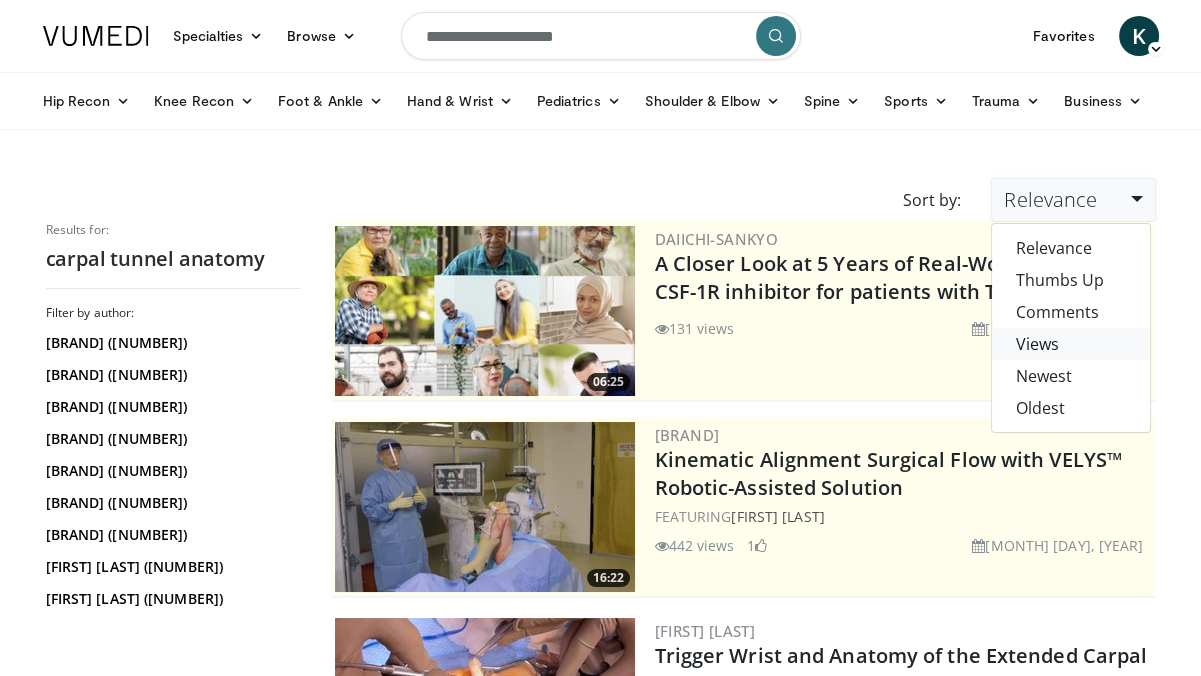 click on "Views" at bounding box center [1071, 344] 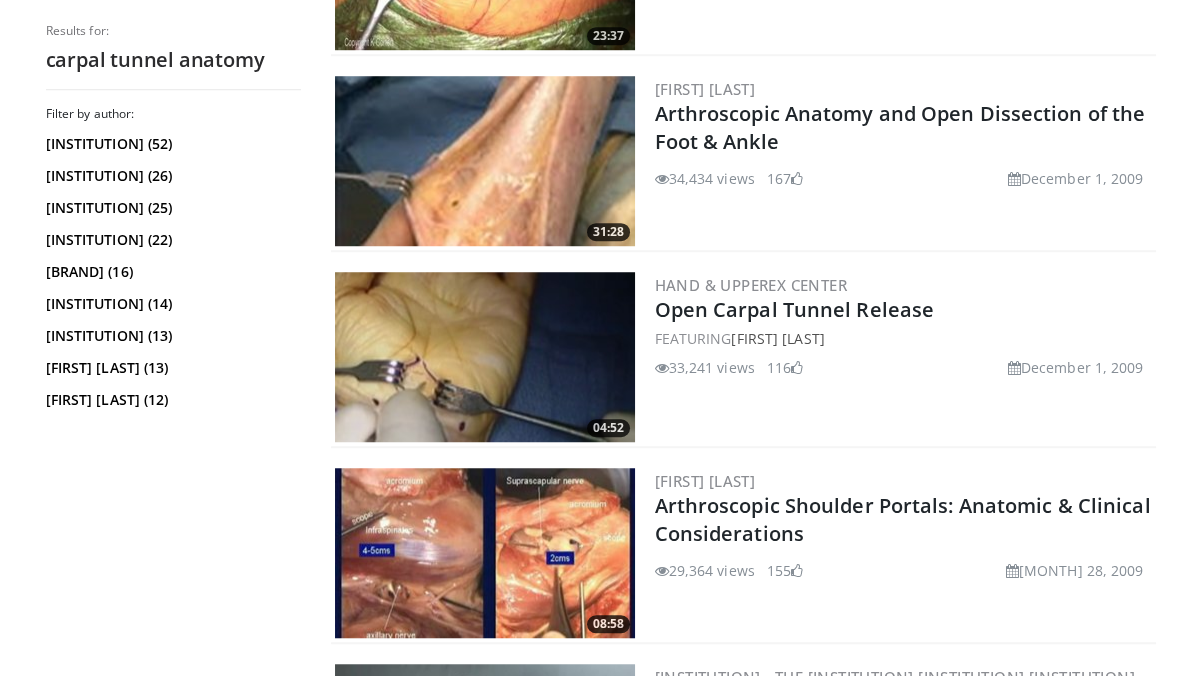 scroll, scrollTop: 2320, scrollLeft: 0, axis: vertical 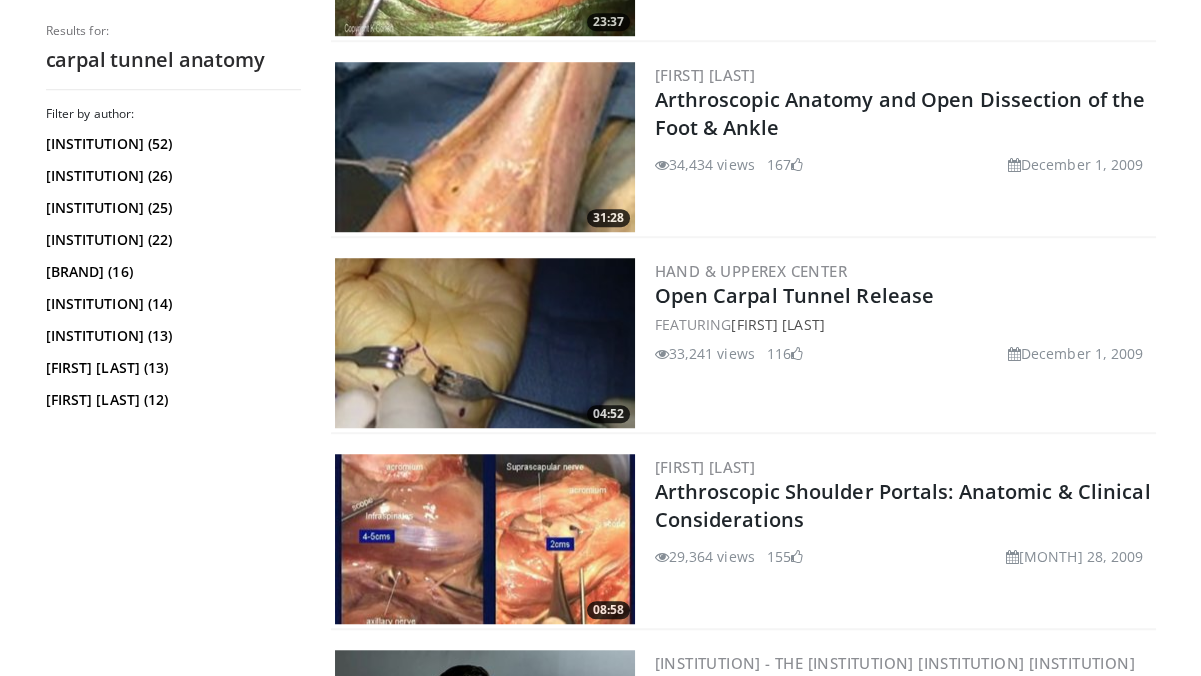 click at bounding box center [485, 343] 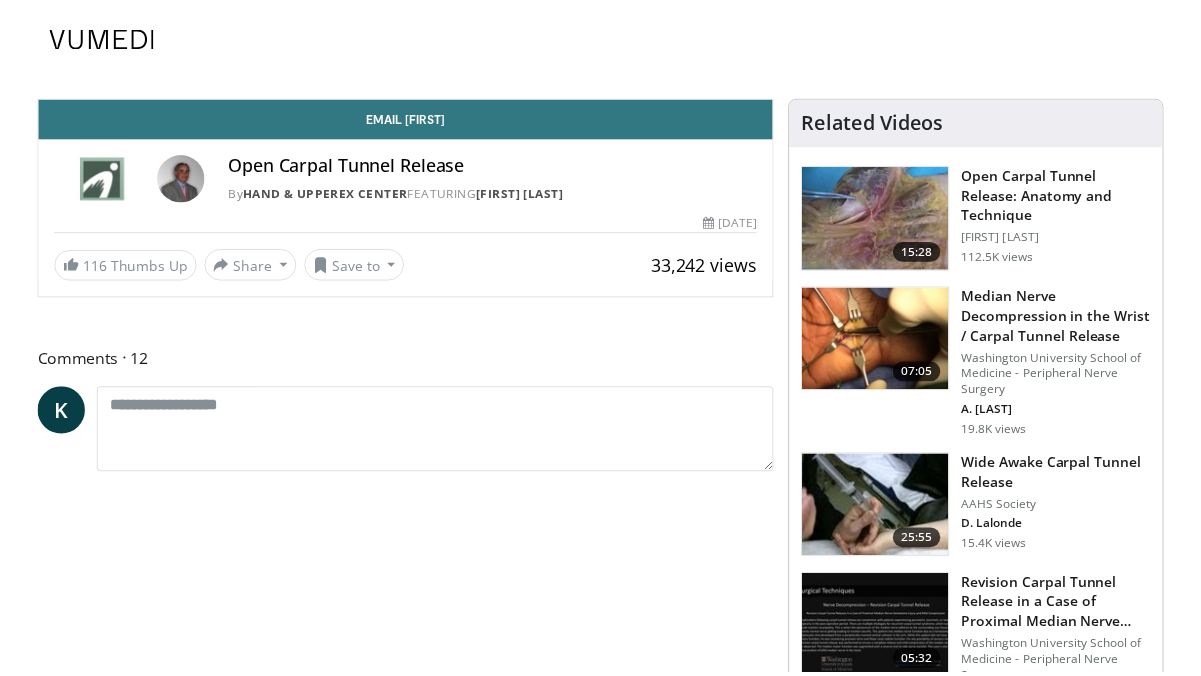 scroll, scrollTop: 0, scrollLeft: 0, axis: both 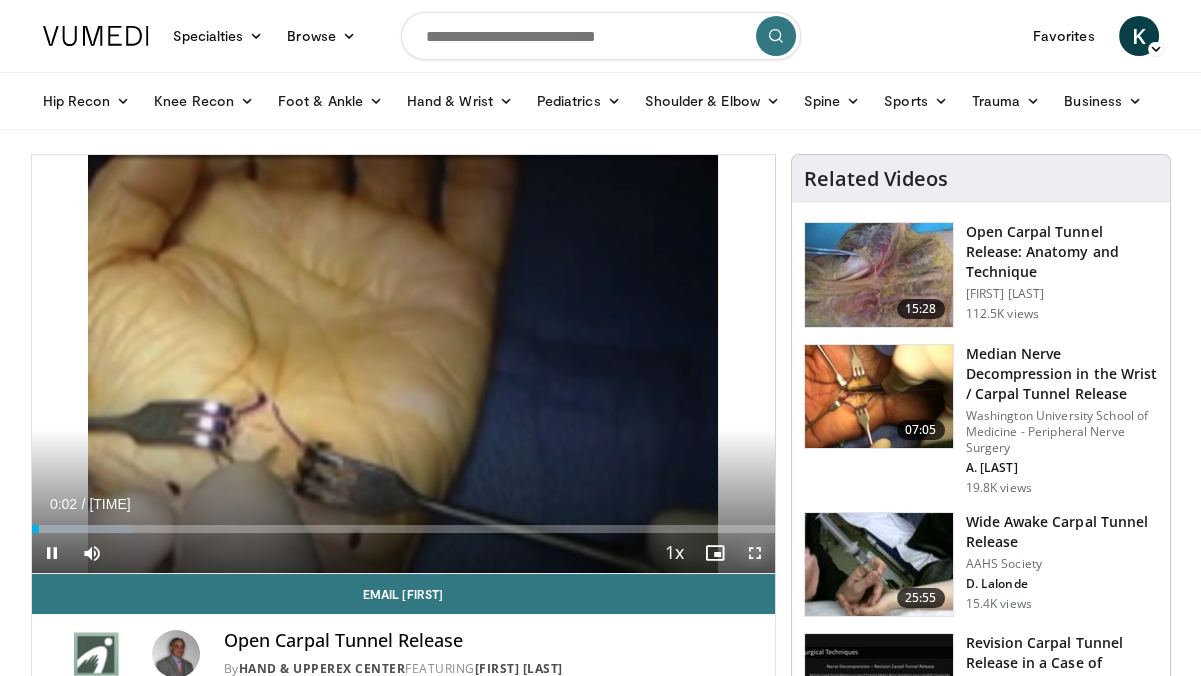 click at bounding box center (755, 553) 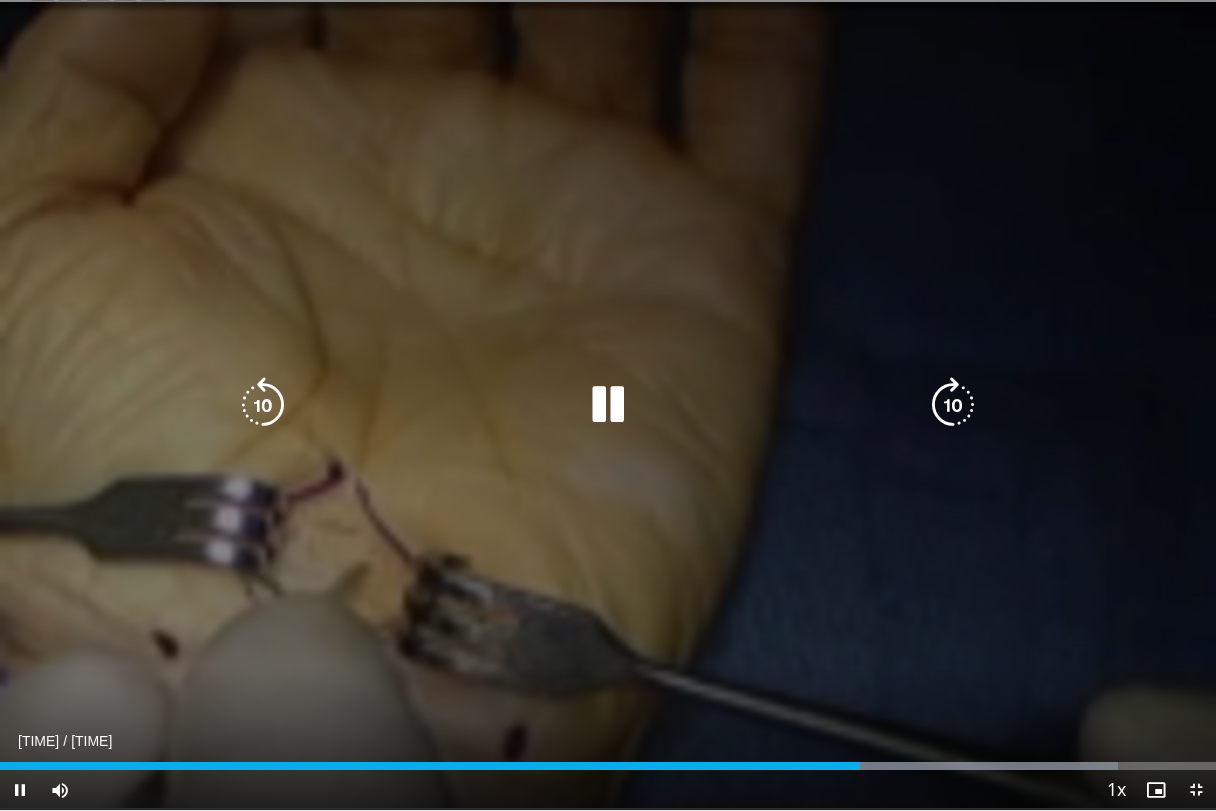 click on "10 seconds
Tap to unmute" at bounding box center (608, 405) 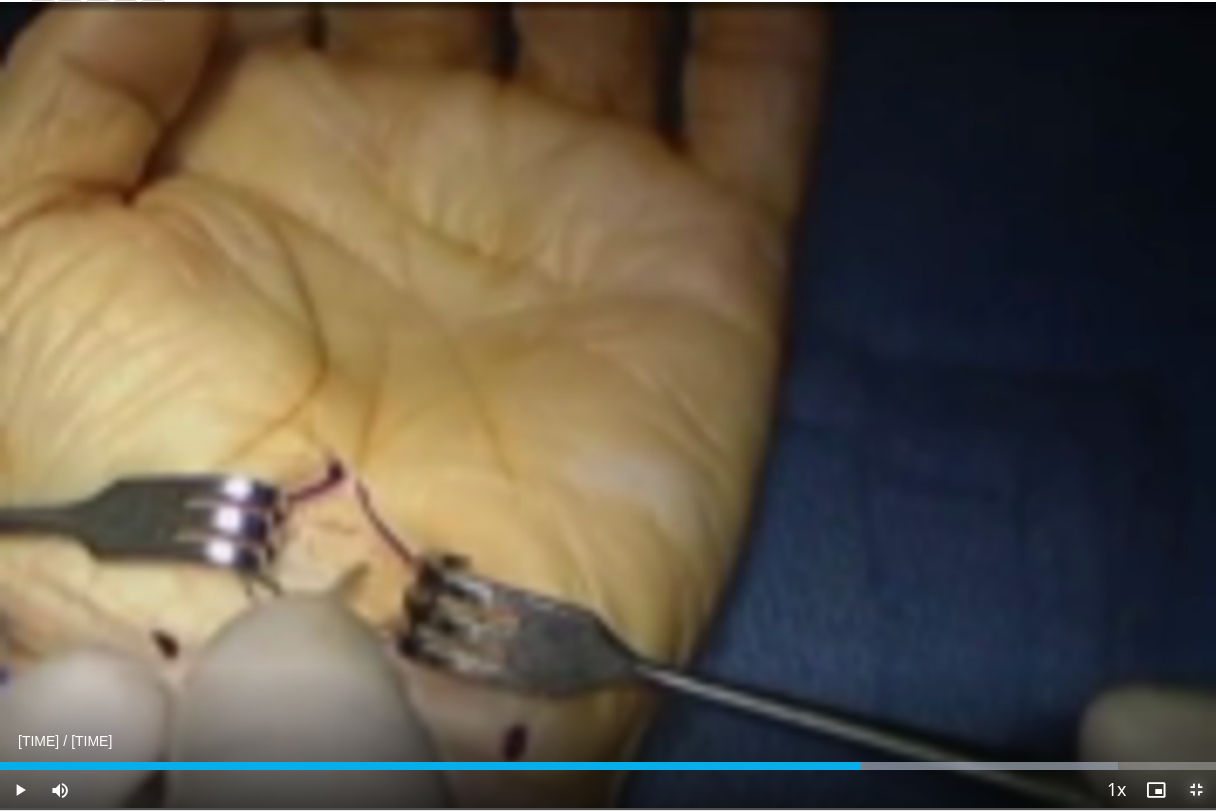 click at bounding box center (1196, 790) 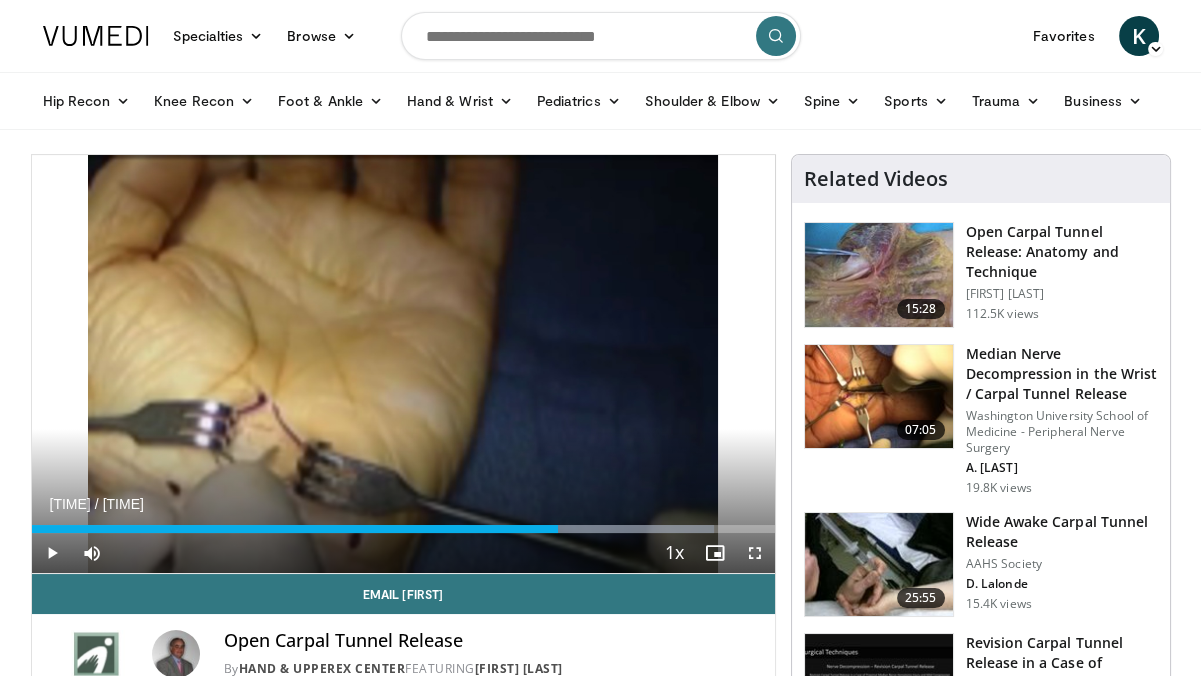 click at bounding box center [601, 36] 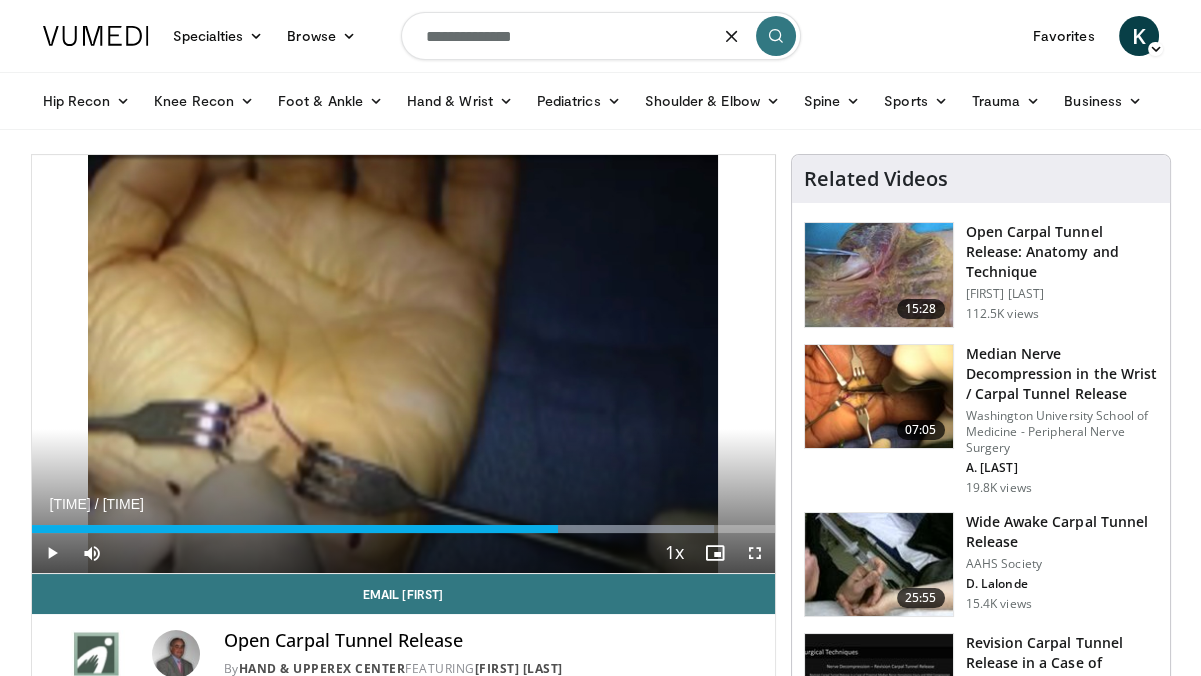 type on "**********" 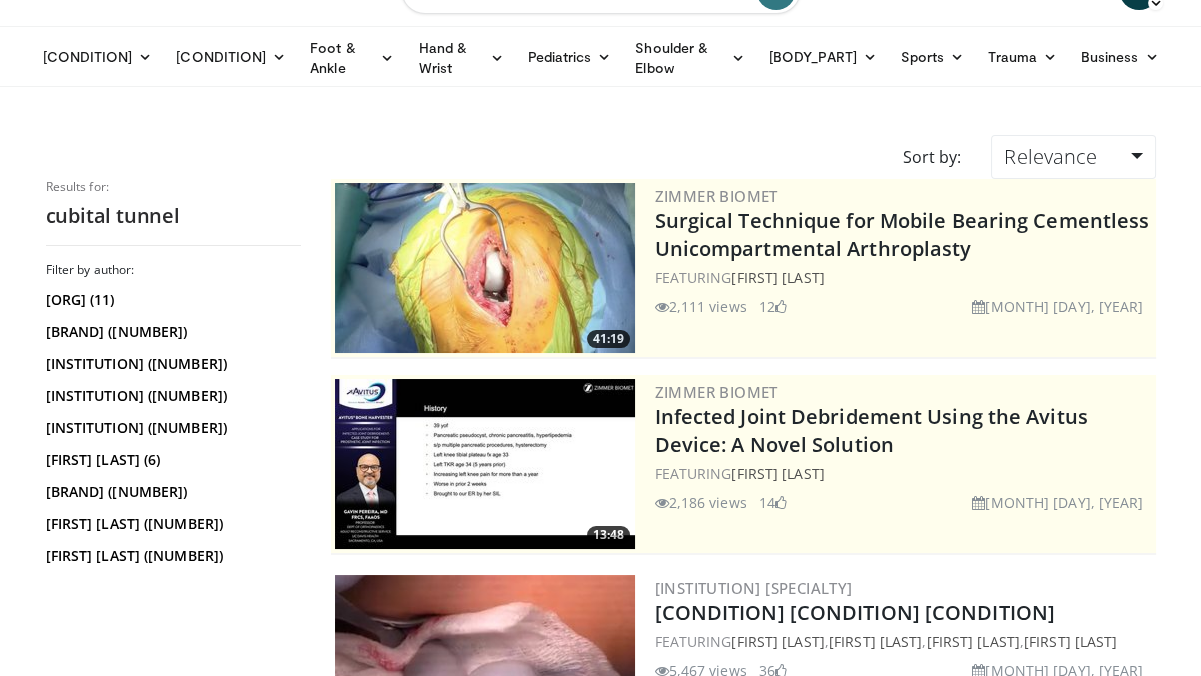 scroll, scrollTop: 3, scrollLeft: 0, axis: vertical 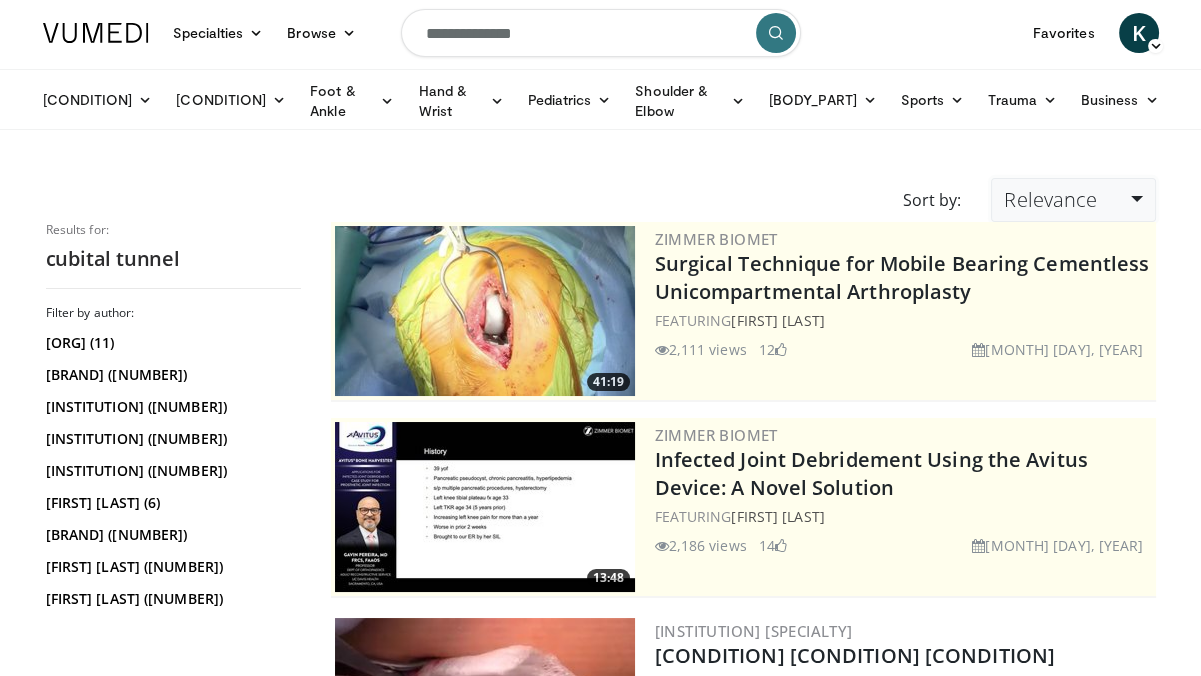 click on "Relevance" at bounding box center (1050, 199) 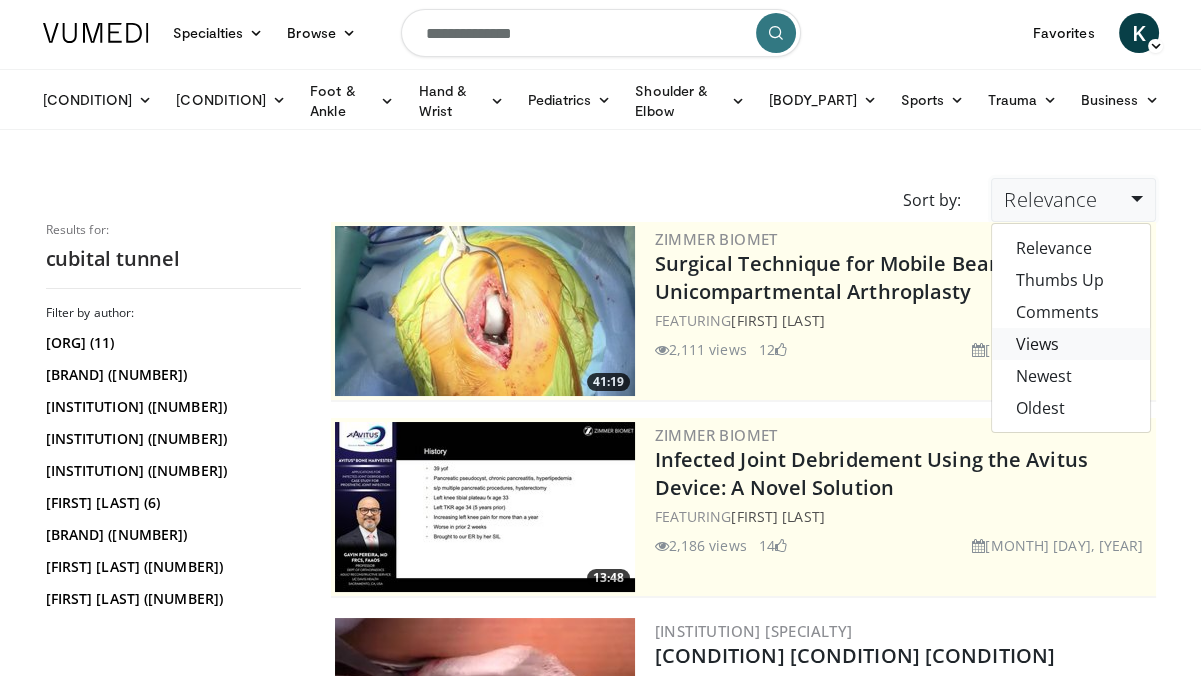 click on "Views" at bounding box center (1071, 344) 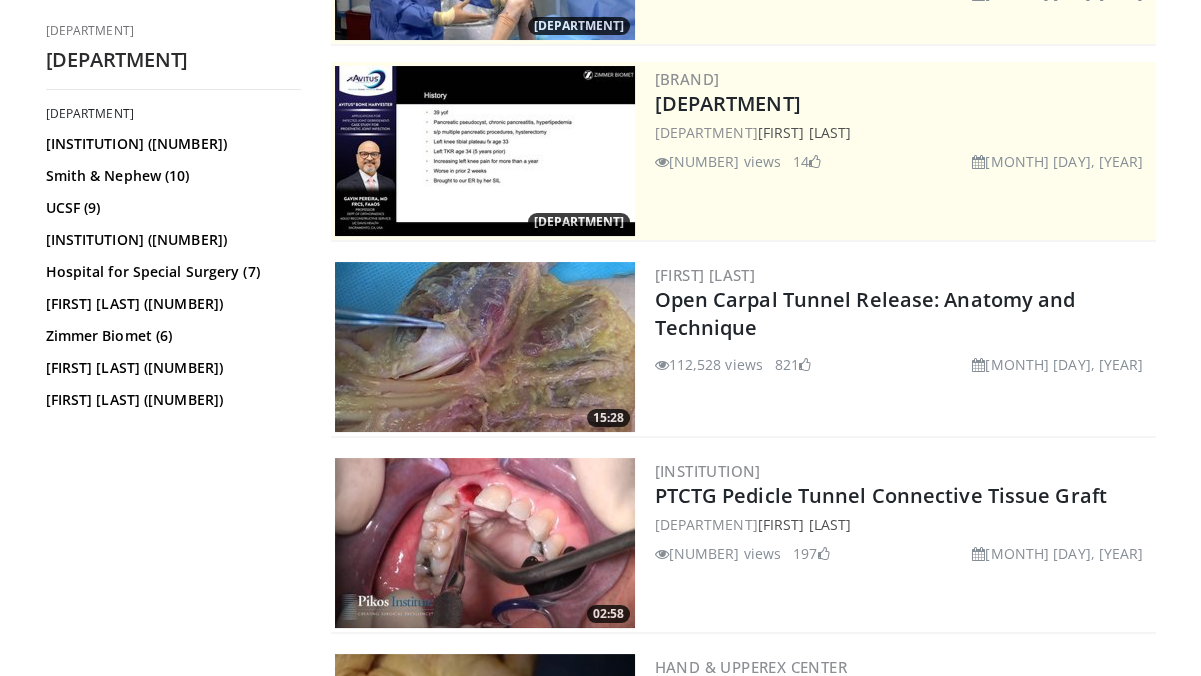 scroll, scrollTop: 358, scrollLeft: 0, axis: vertical 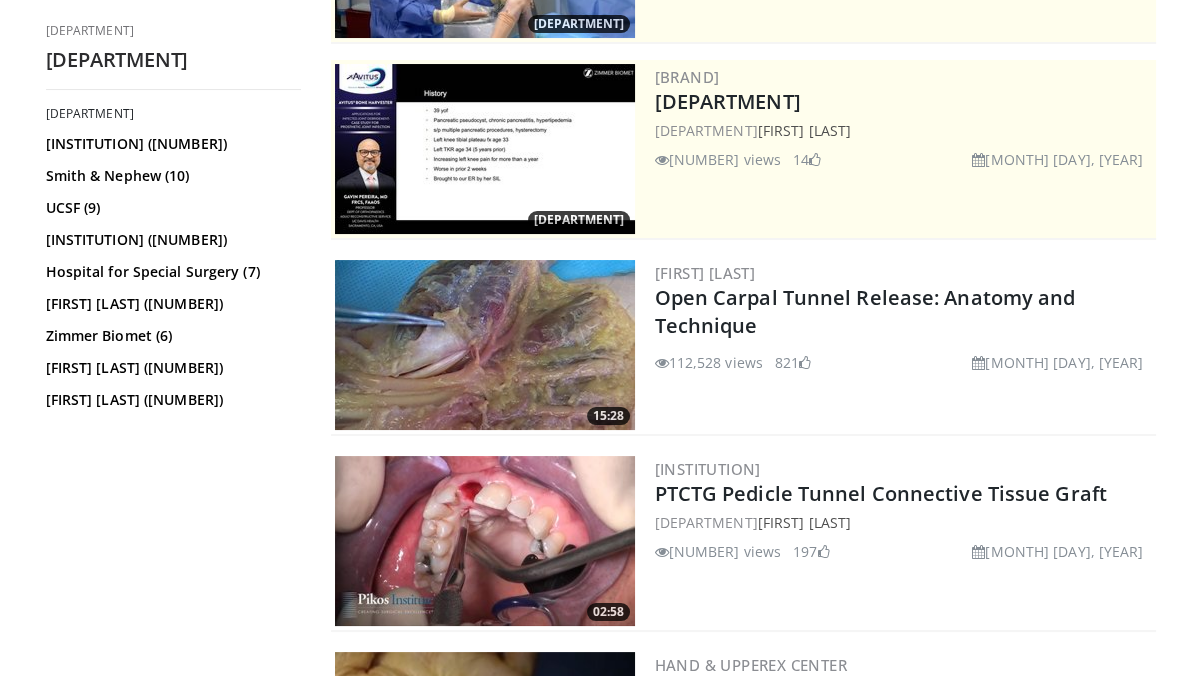 click at bounding box center [485, 345] 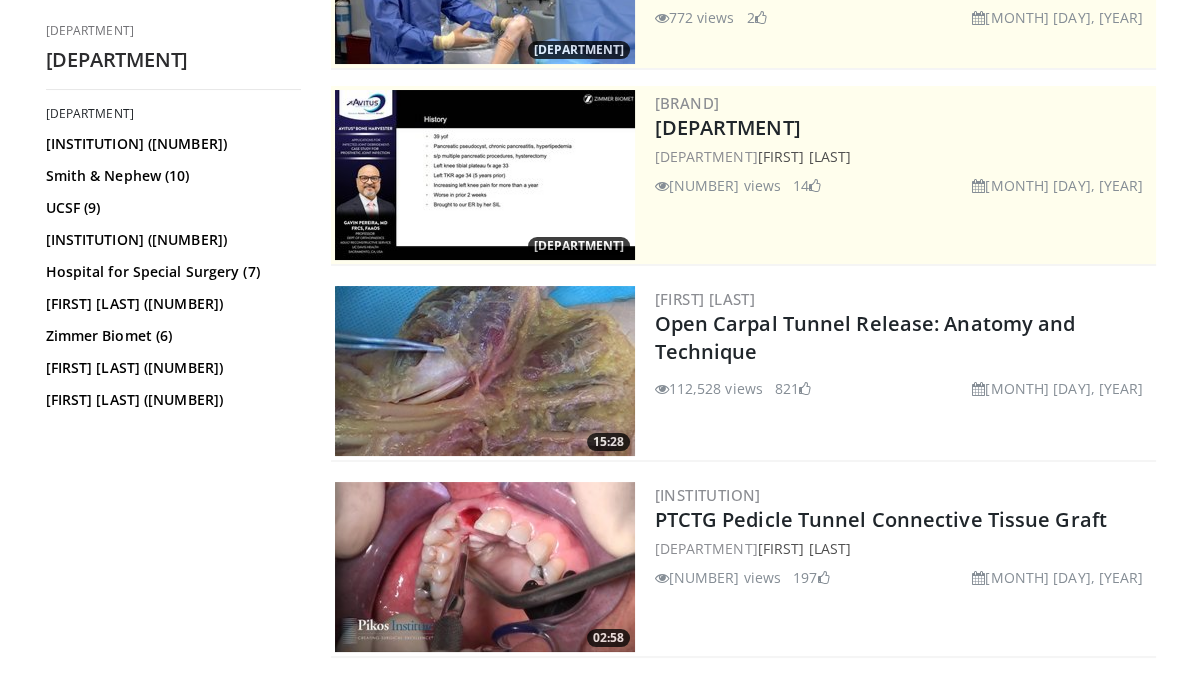 scroll, scrollTop: 0, scrollLeft: 0, axis: both 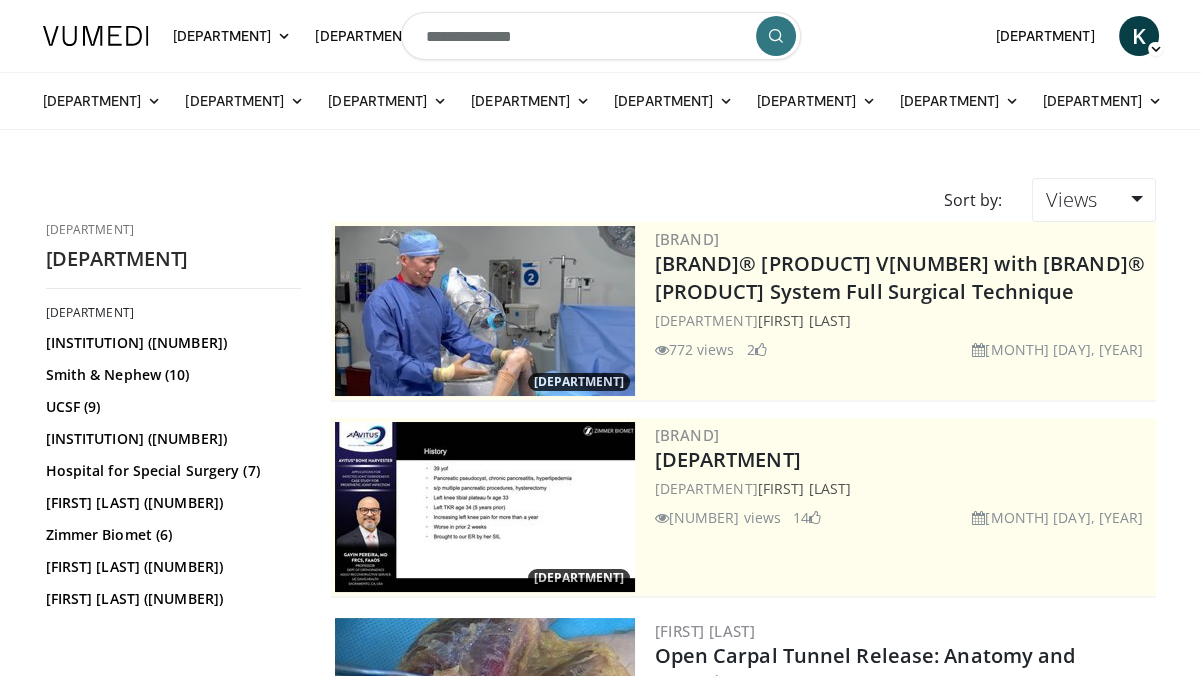 click on "**********" at bounding box center [601, 36] 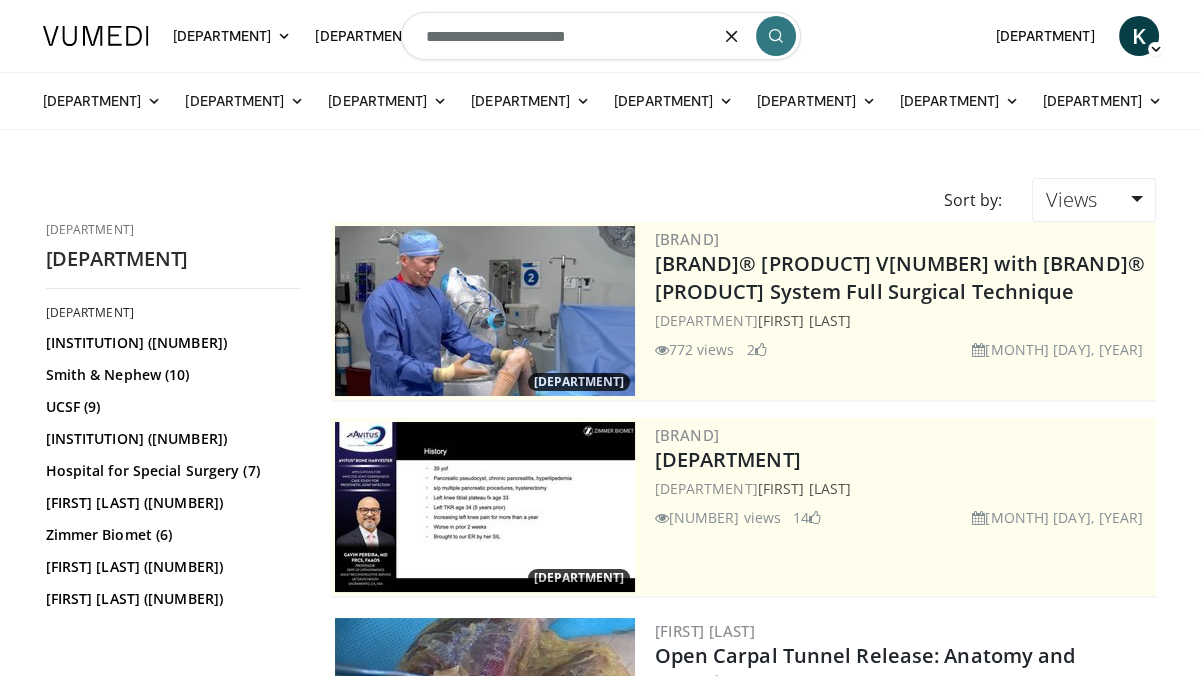 type on "**********" 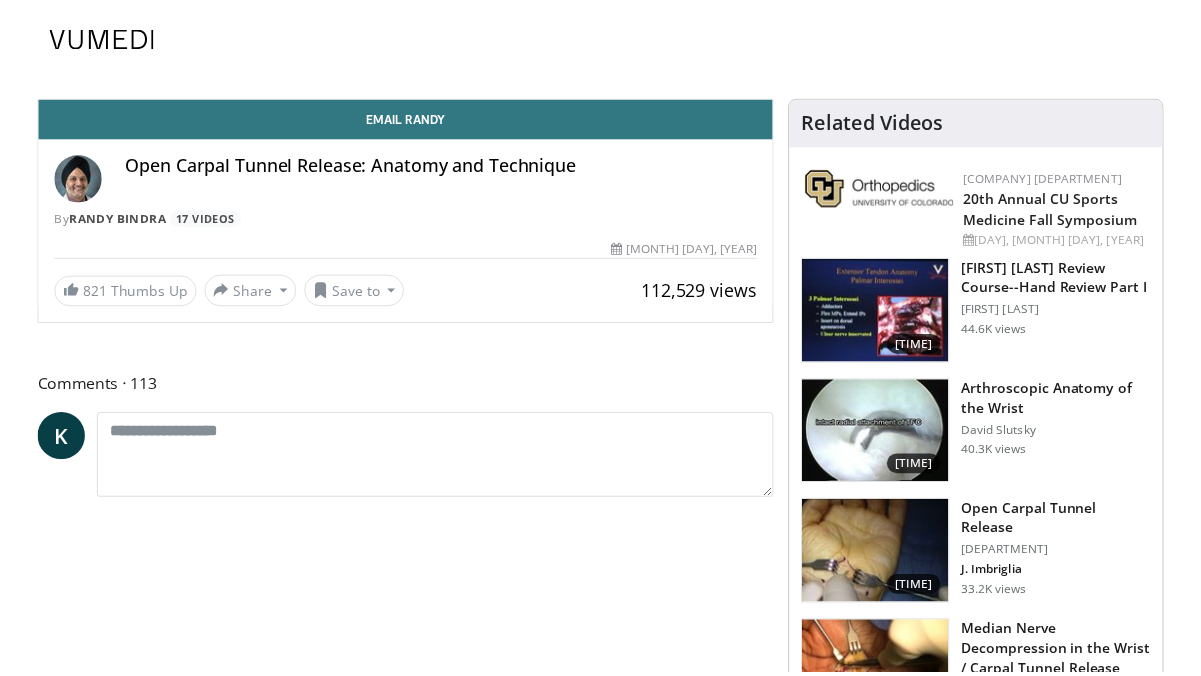 scroll, scrollTop: 0, scrollLeft: 0, axis: both 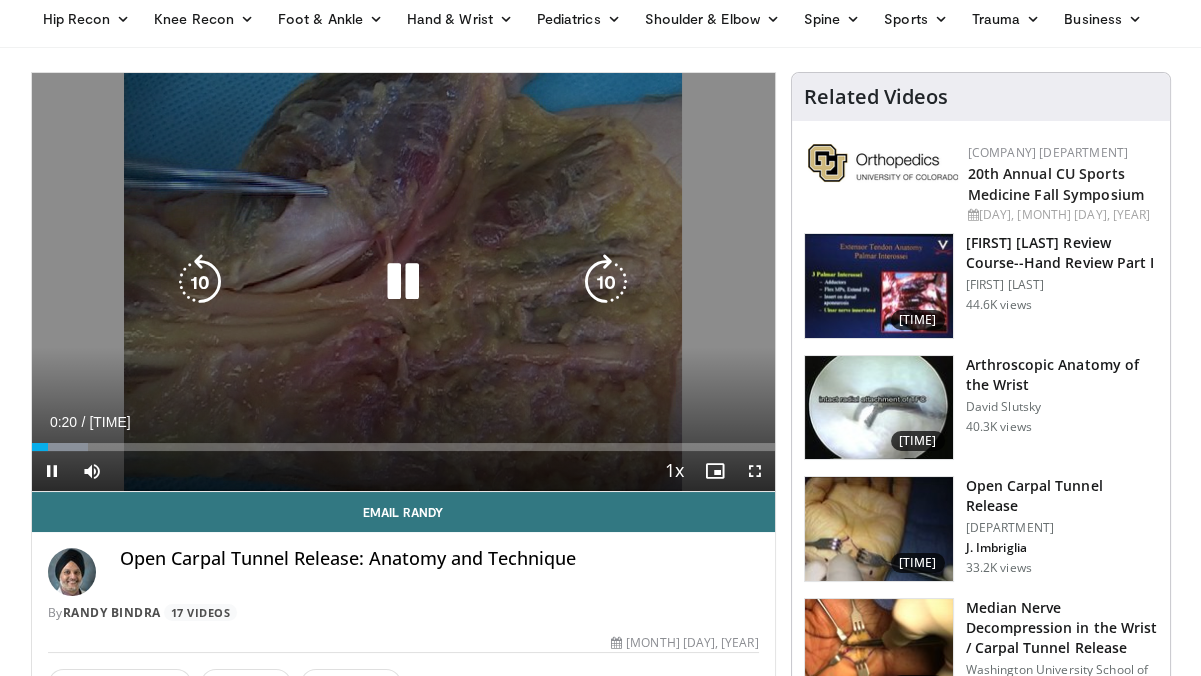 click at bounding box center (403, 282) 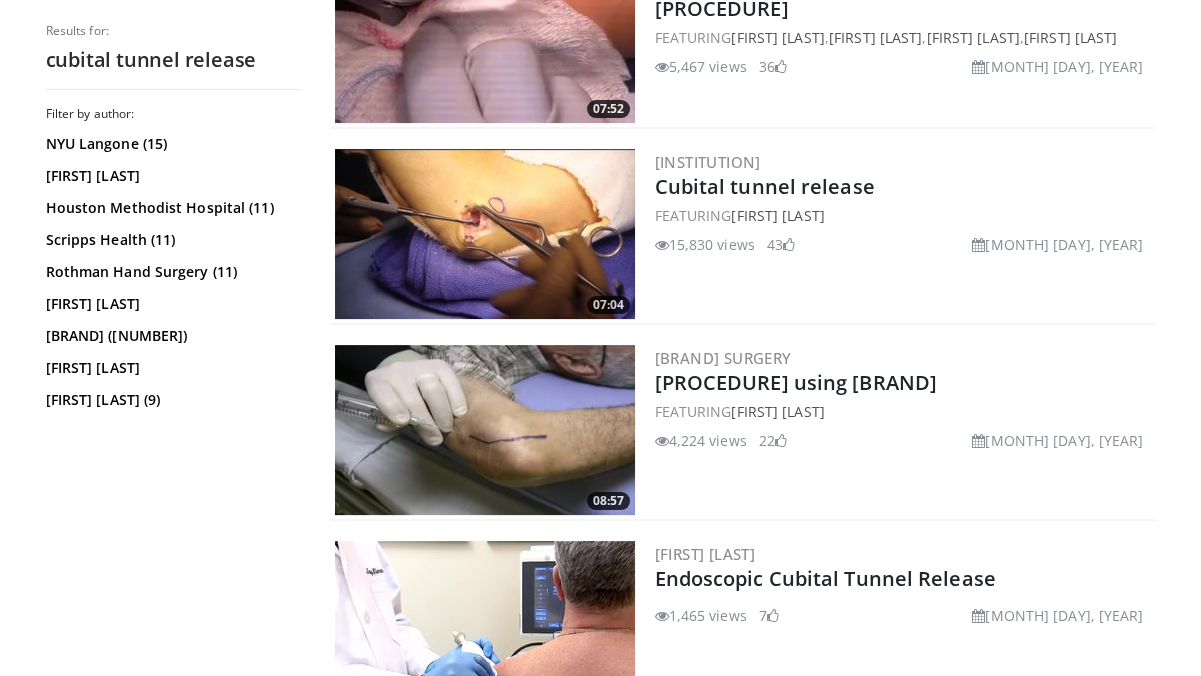 scroll, scrollTop: 800, scrollLeft: 0, axis: vertical 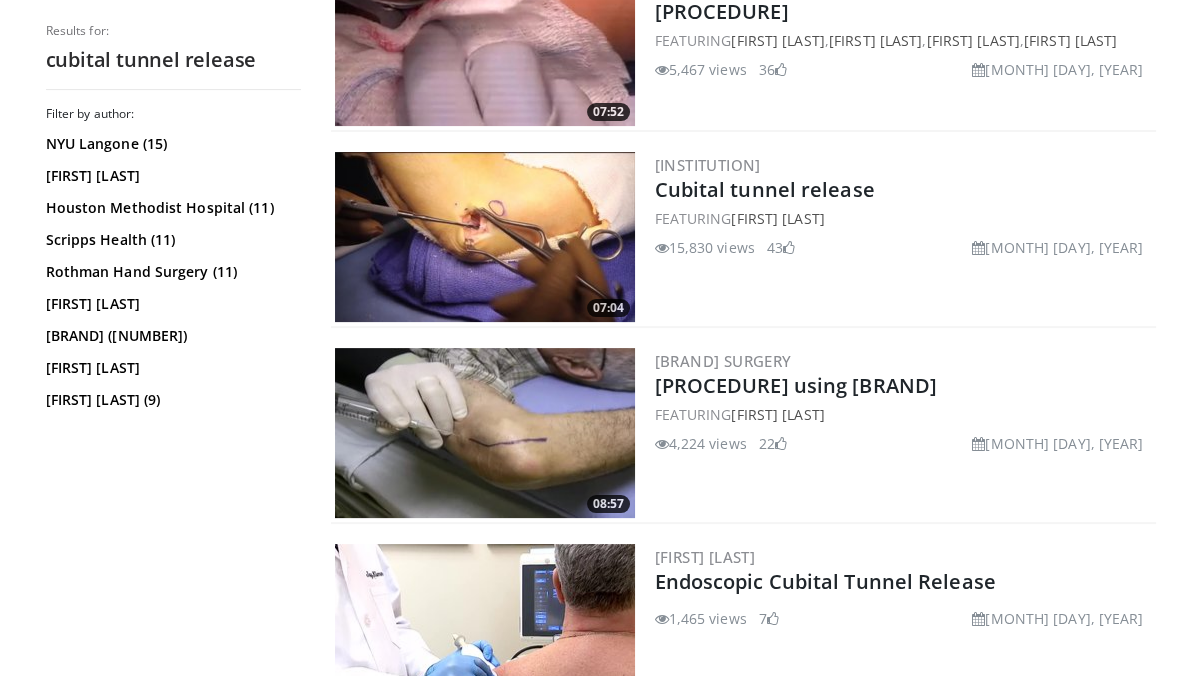 click at bounding box center (485, 237) 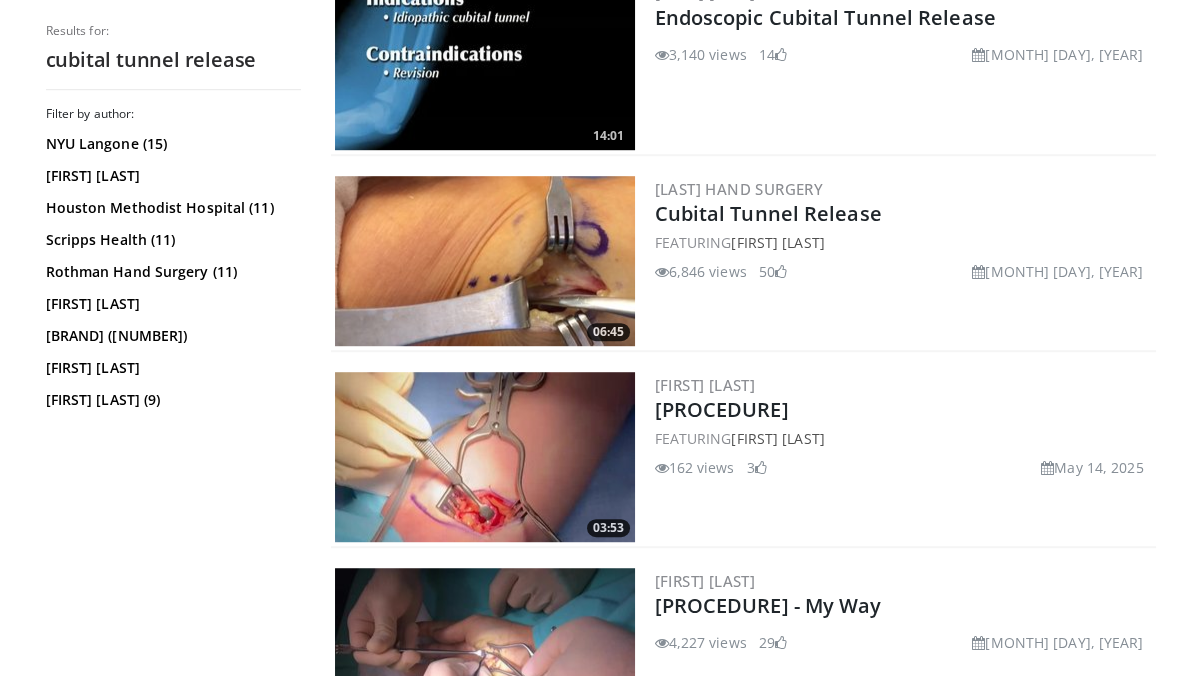 scroll, scrollTop: 1952, scrollLeft: 0, axis: vertical 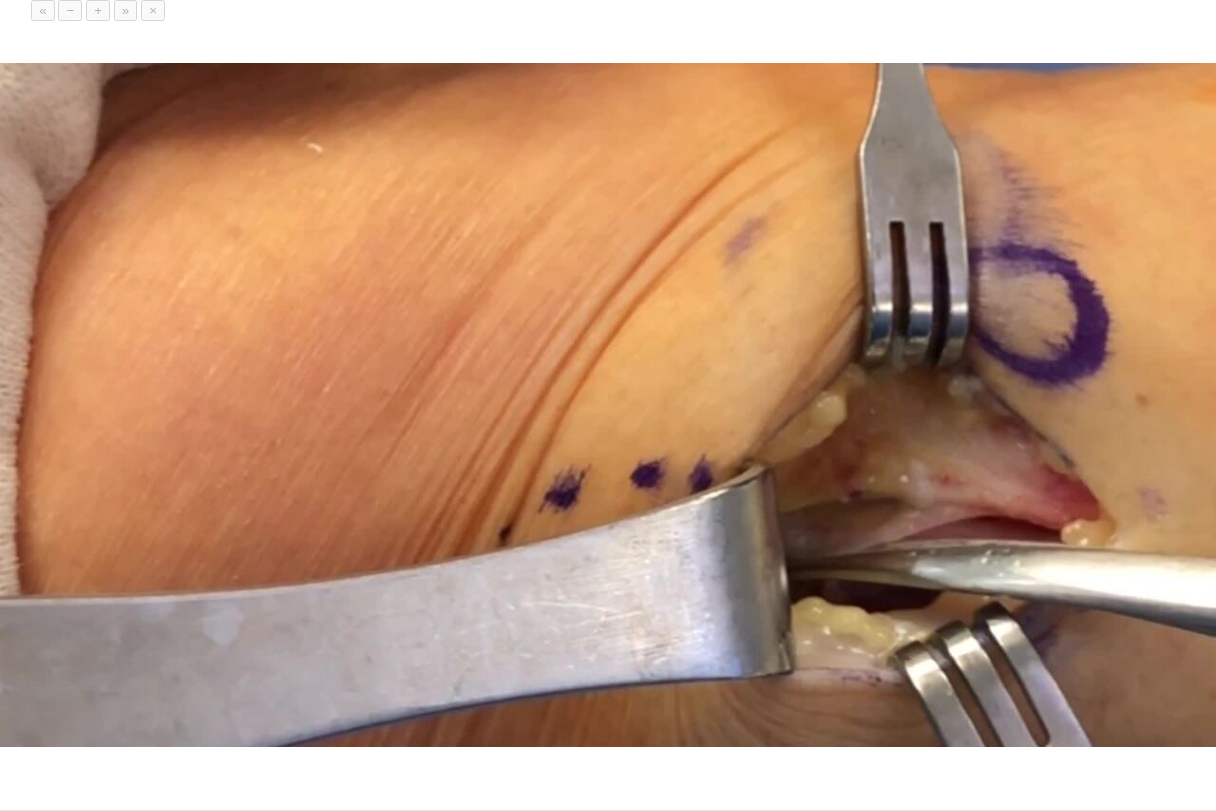 click on "10 seconds
Tap to unmute" at bounding box center [608, 405] 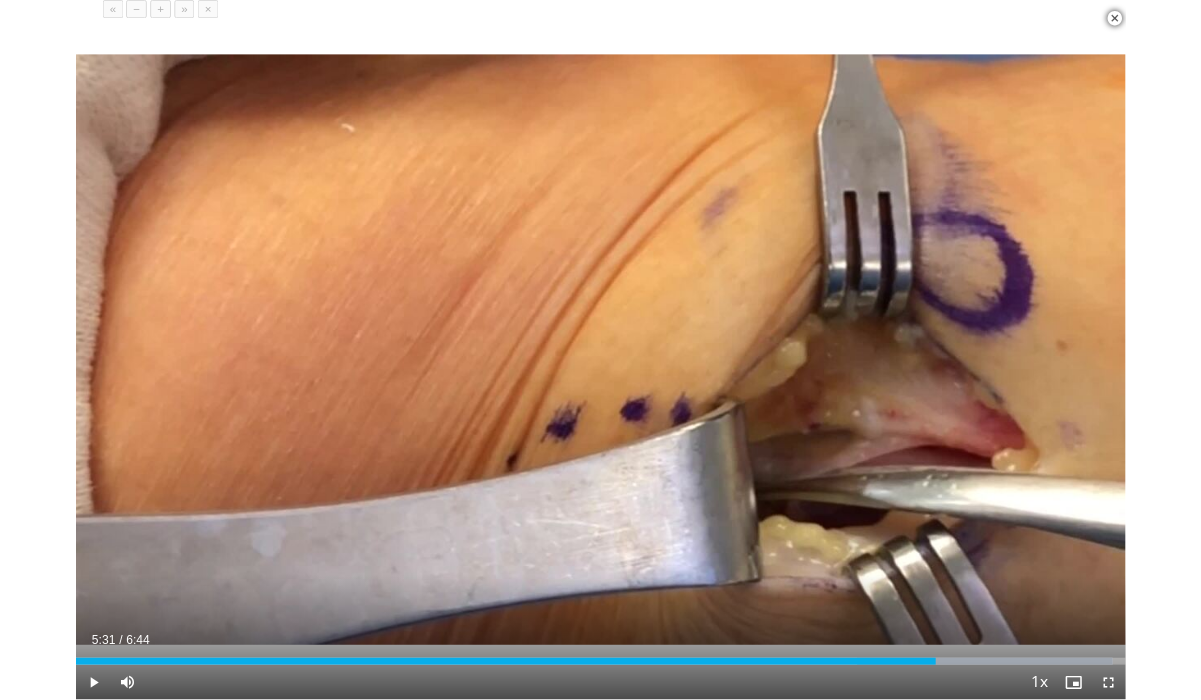 scroll, scrollTop: 636, scrollLeft: 0, axis: vertical 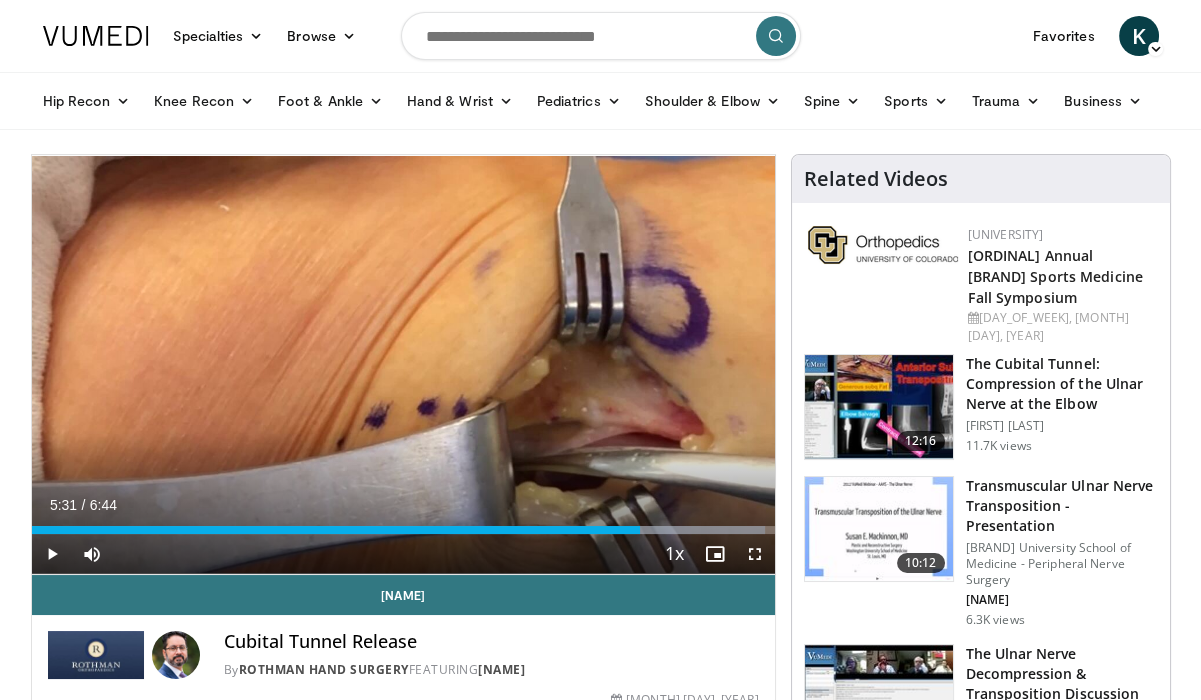 click at bounding box center (601, 36) 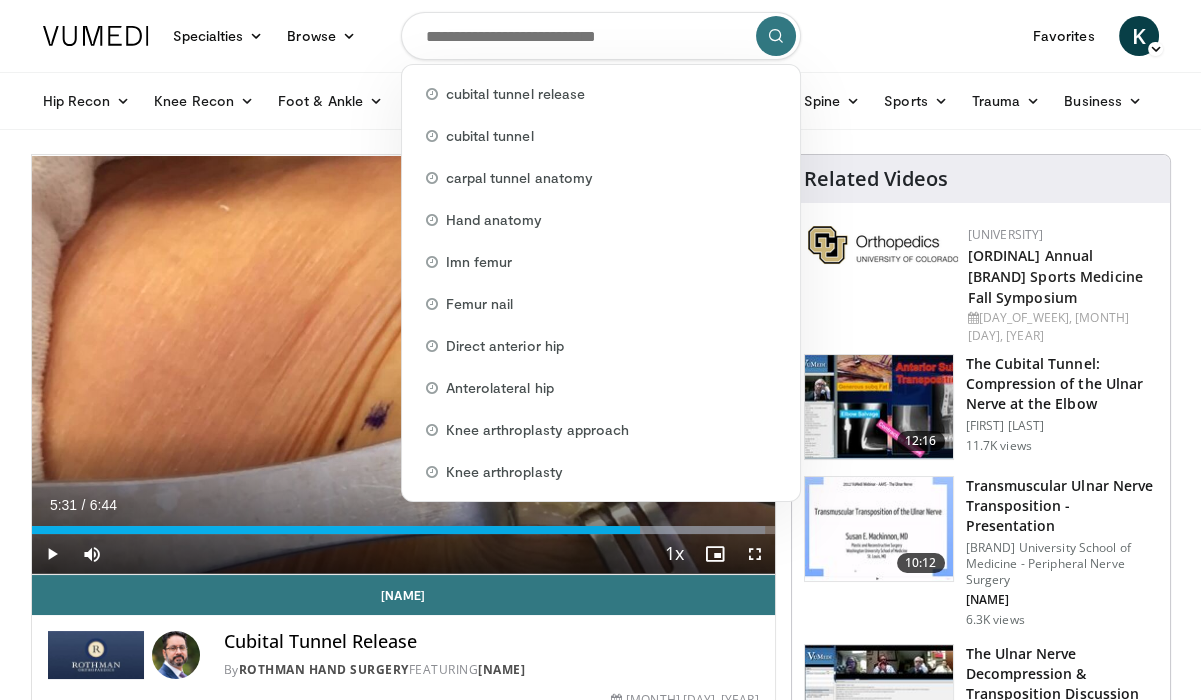 click at bounding box center (601, 36) 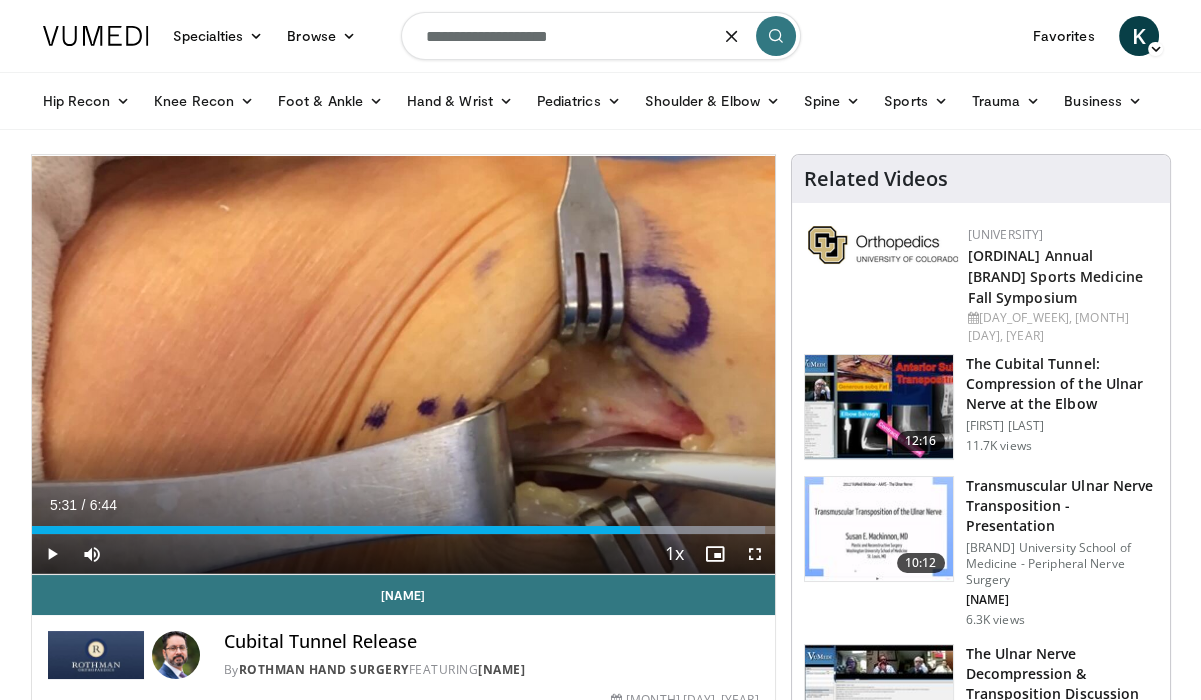 type on "**********" 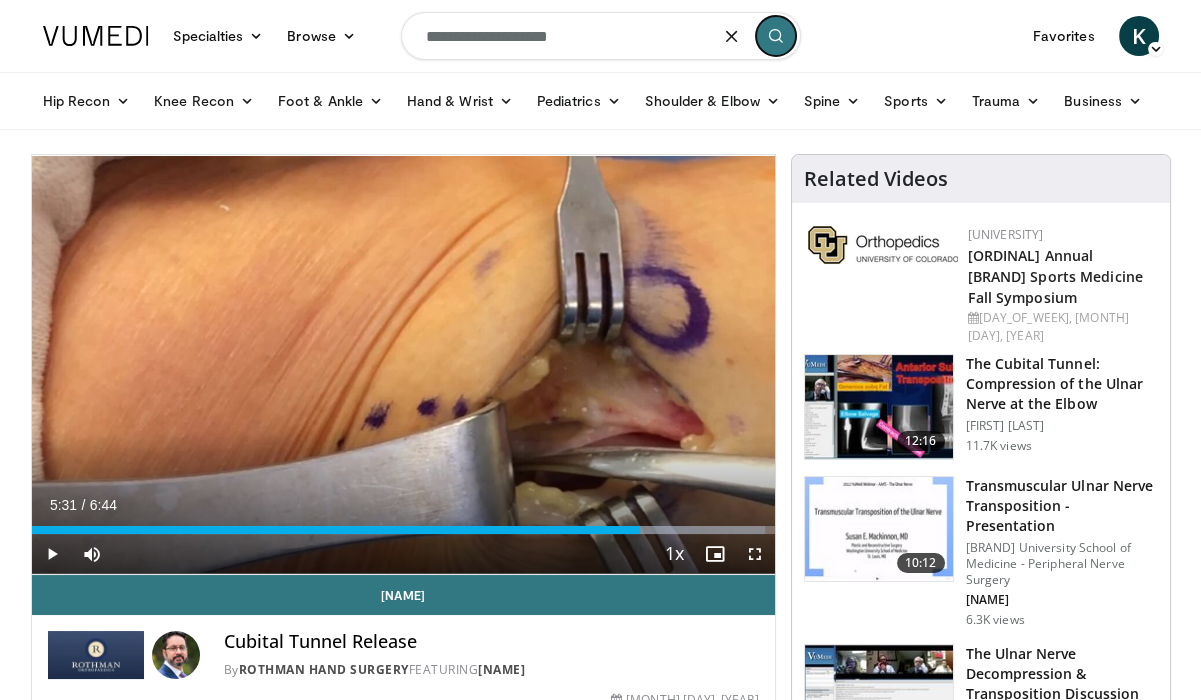 click at bounding box center [776, 36] 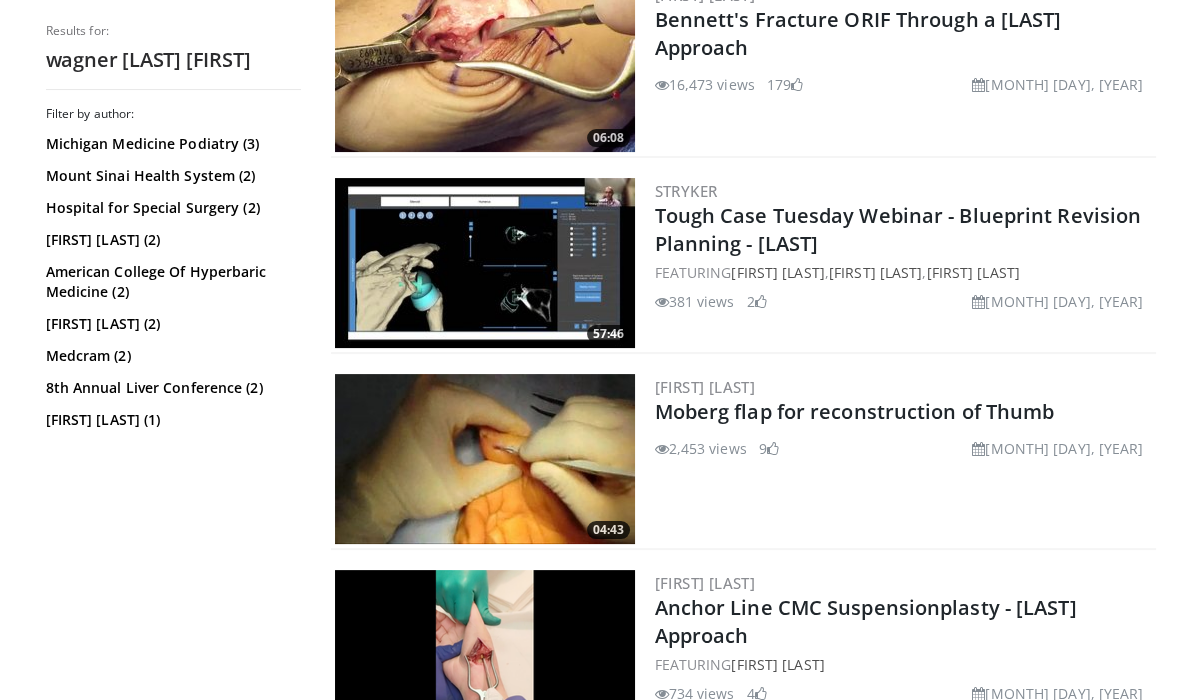 scroll, scrollTop: 633, scrollLeft: 0, axis: vertical 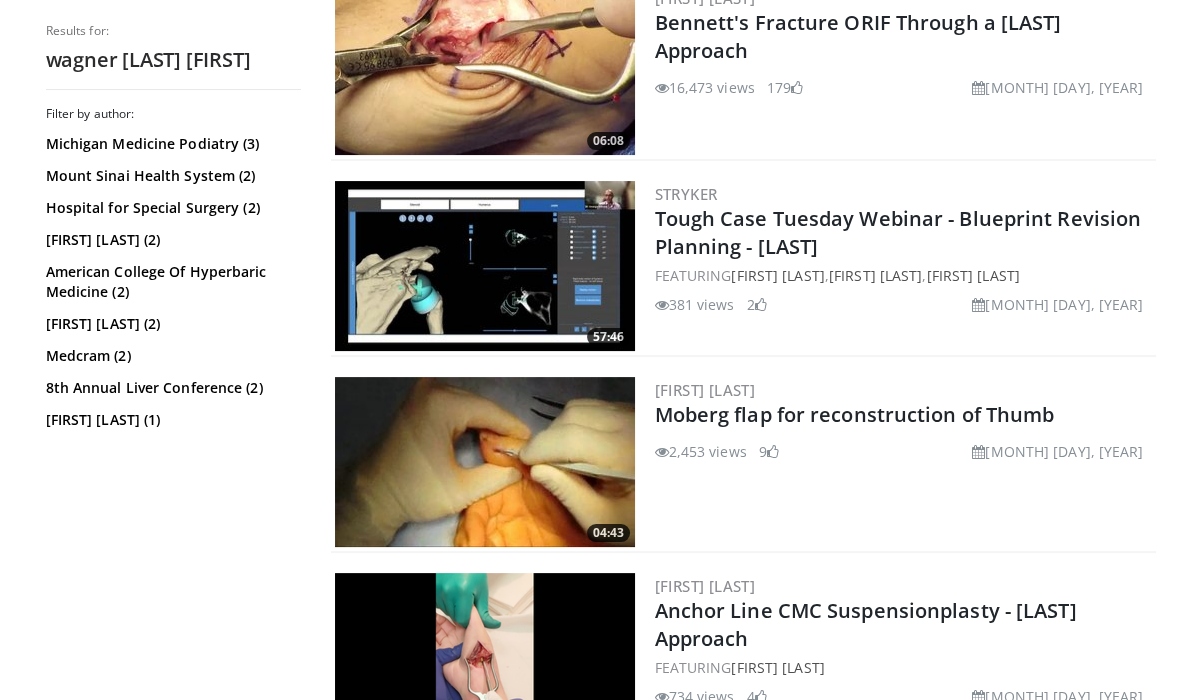 click at bounding box center [485, 462] 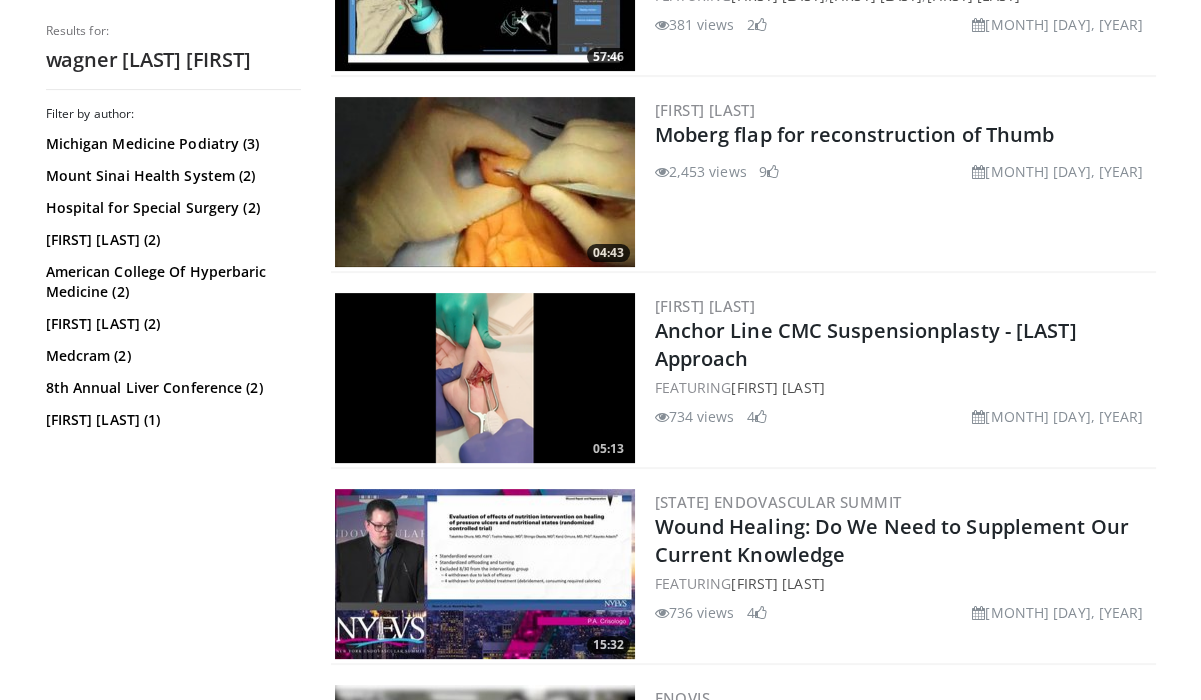 scroll, scrollTop: 0, scrollLeft: 0, axis: both 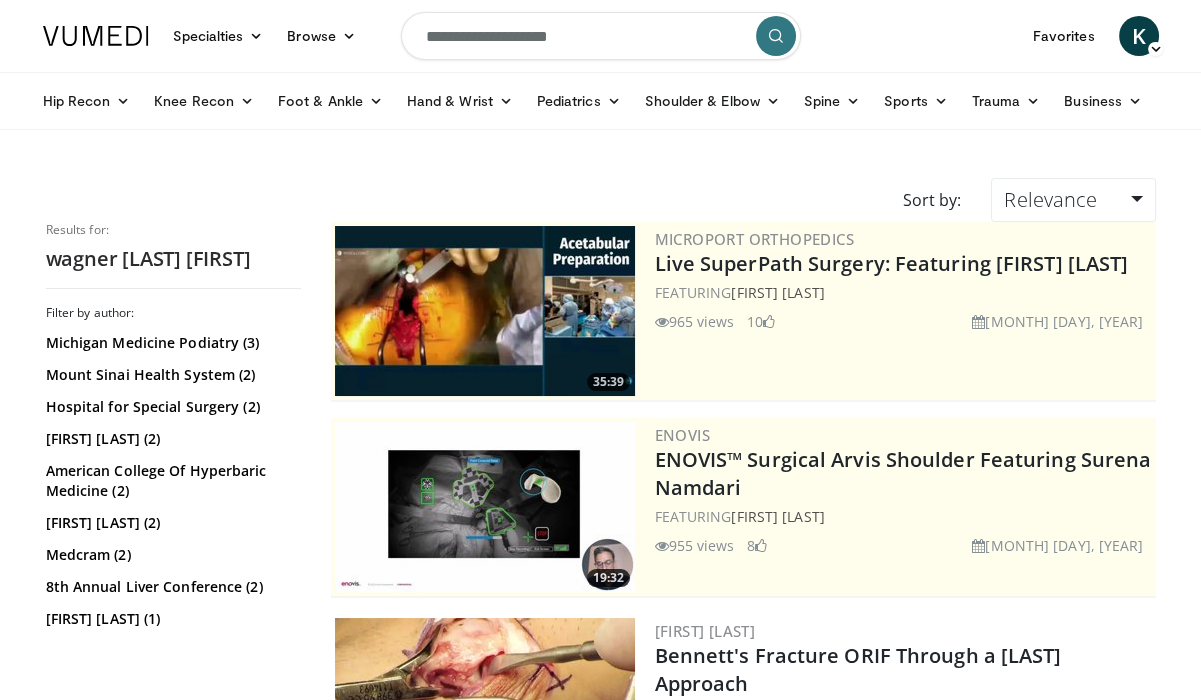click on "**********" at bounding box center (601, 36) 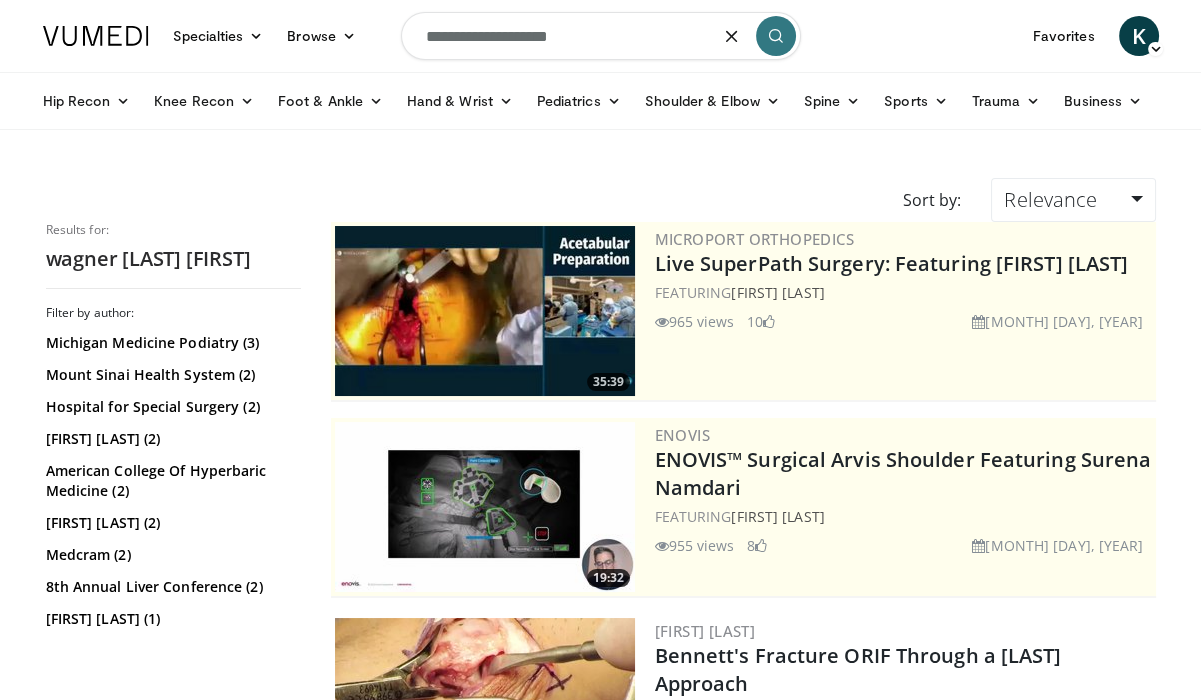 click on "**********" at bounding box center (601, 36) 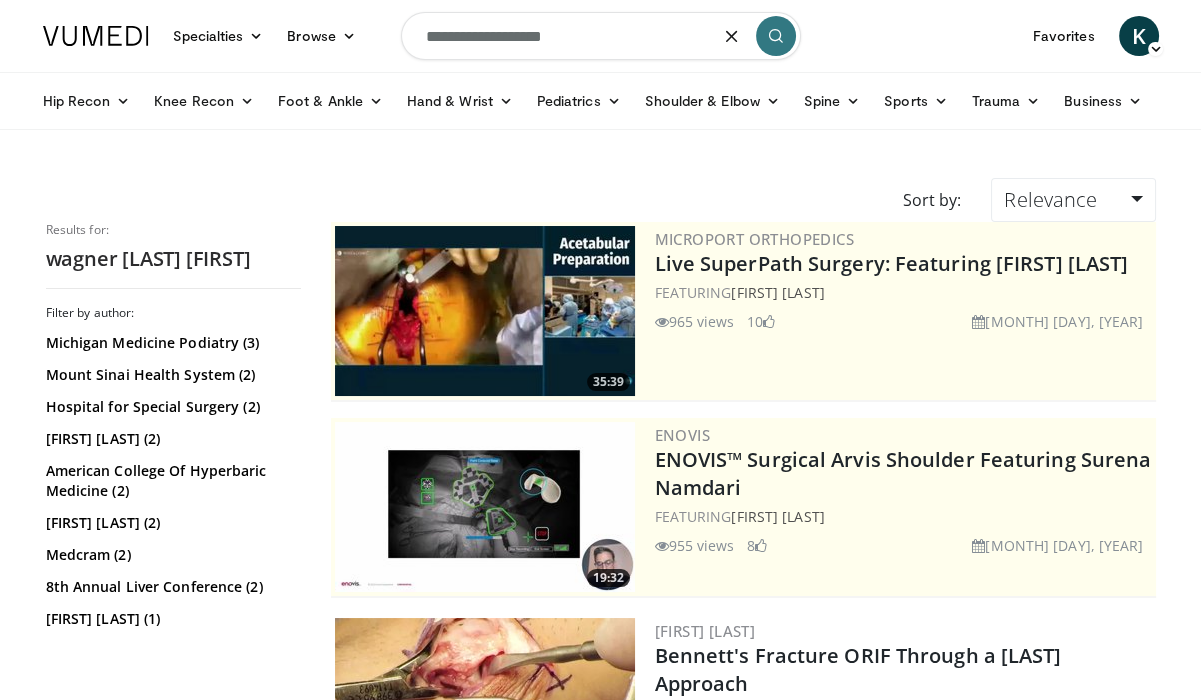 click on "**********" at bounding box center [601, 36] 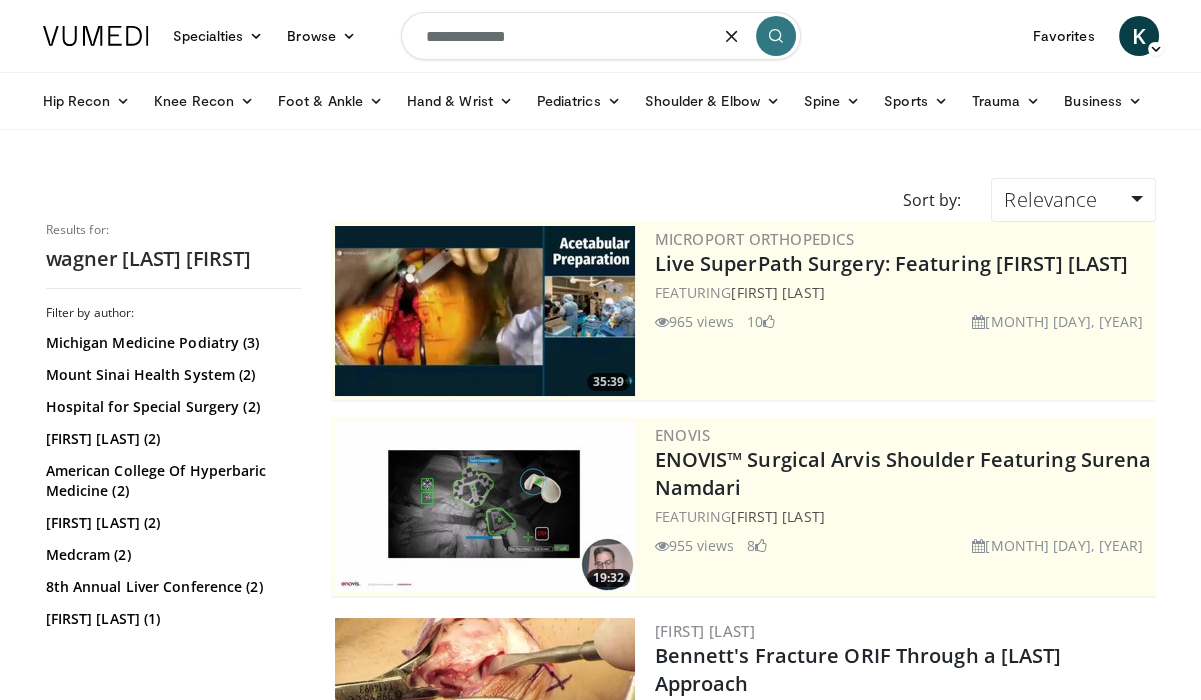 click on "**********" at bounding box center (601, 36) 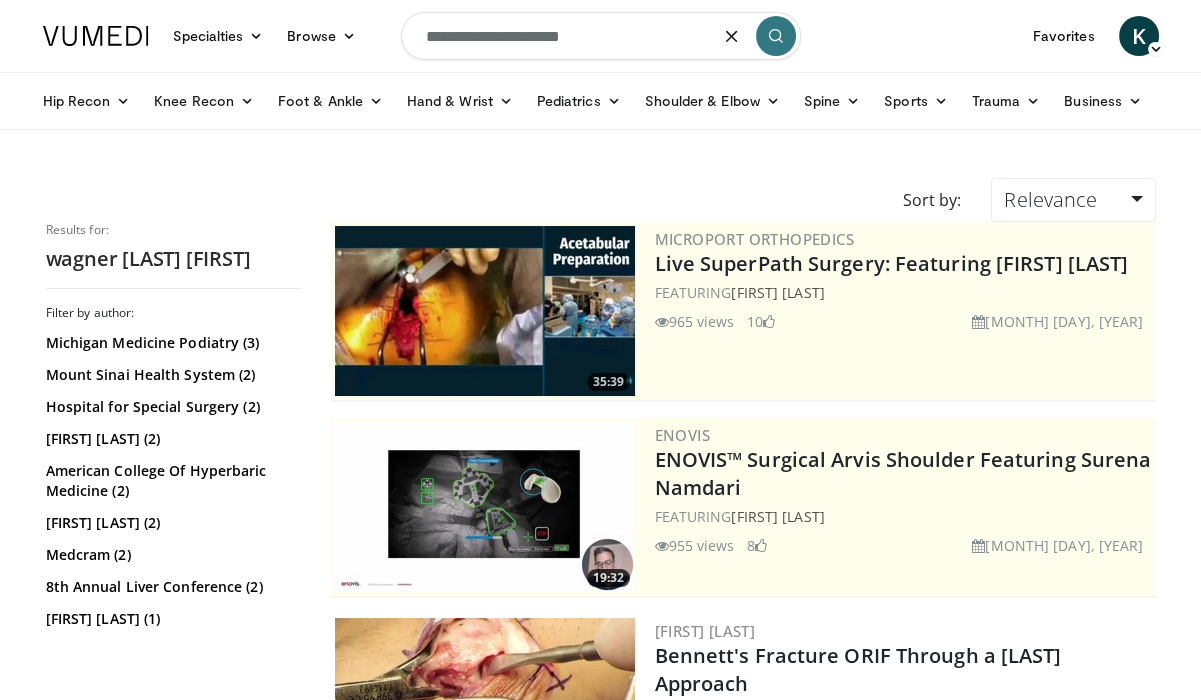 type on "**********" 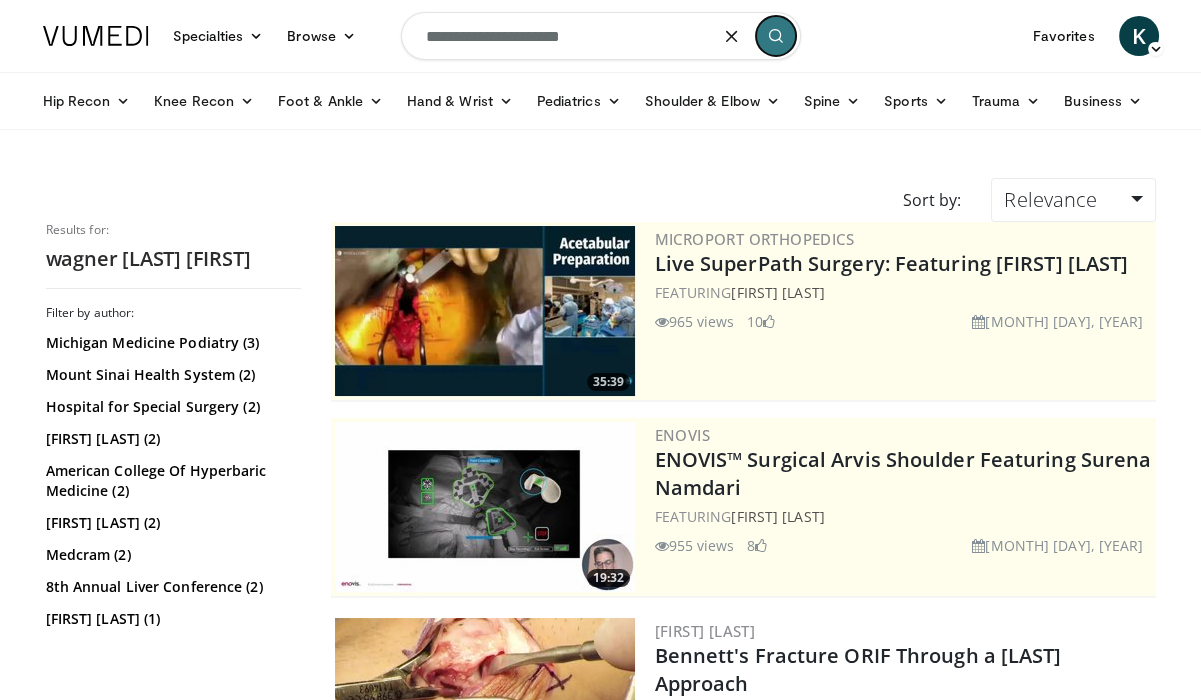 click at bounding box center [776, 36] 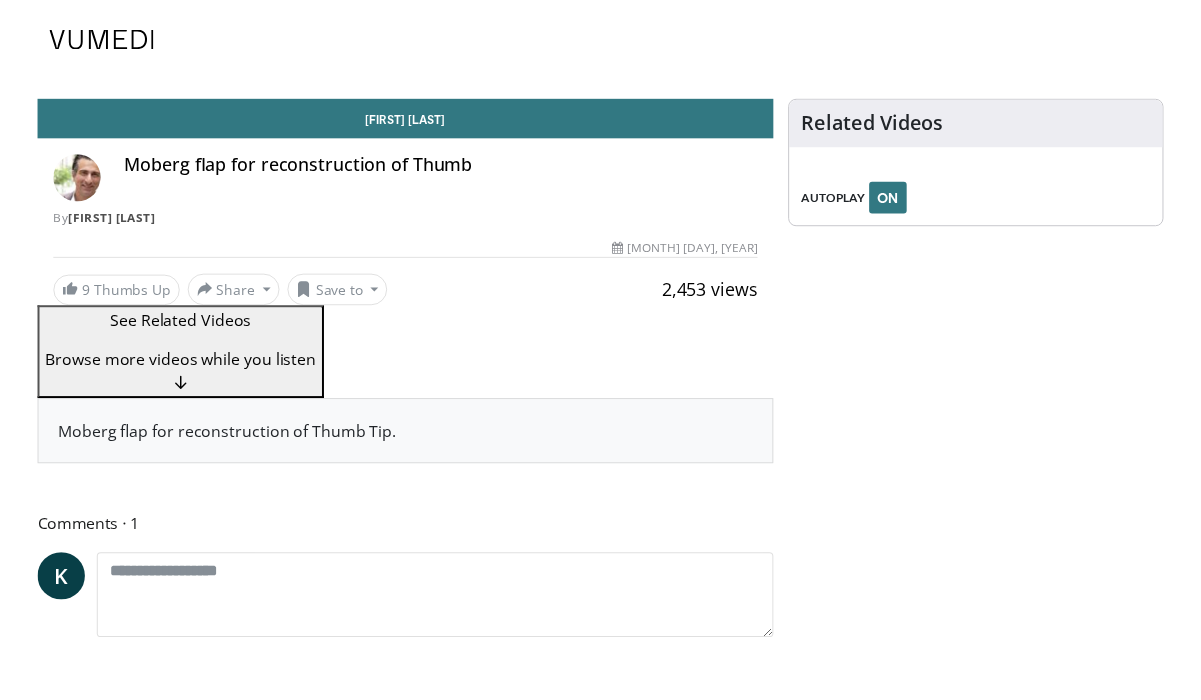 scroll, scrollTop: 0, scrollLeft: 0, axis: both 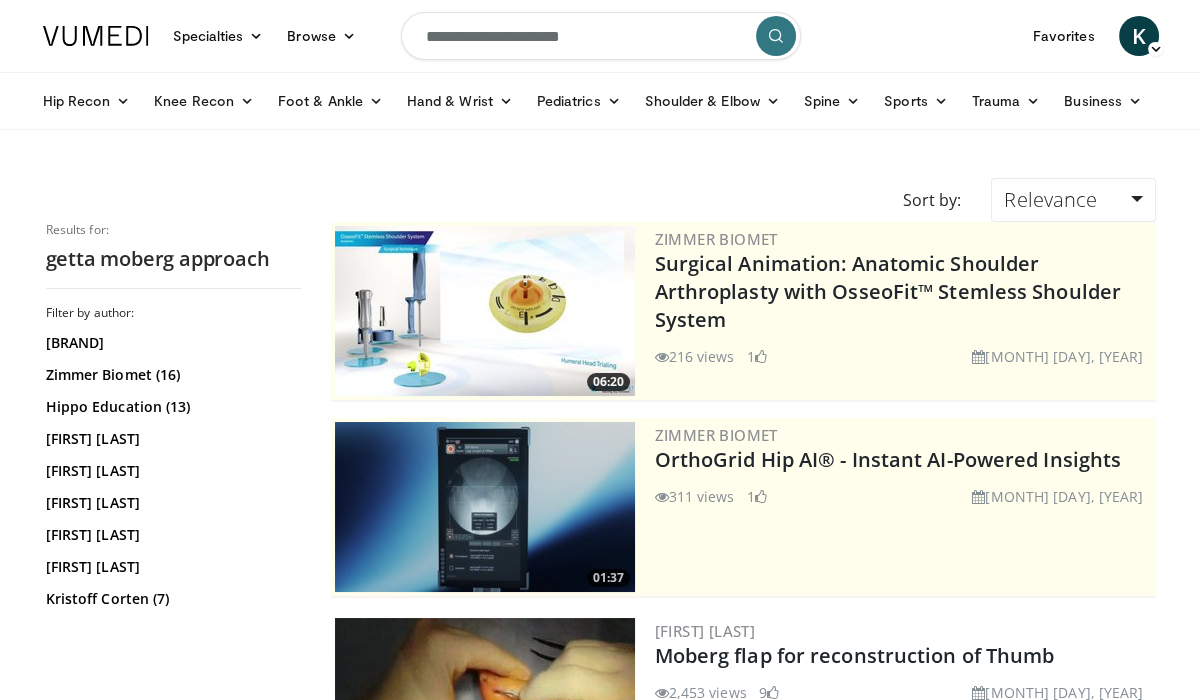 click on "**********" at bounding box center [601, 36] 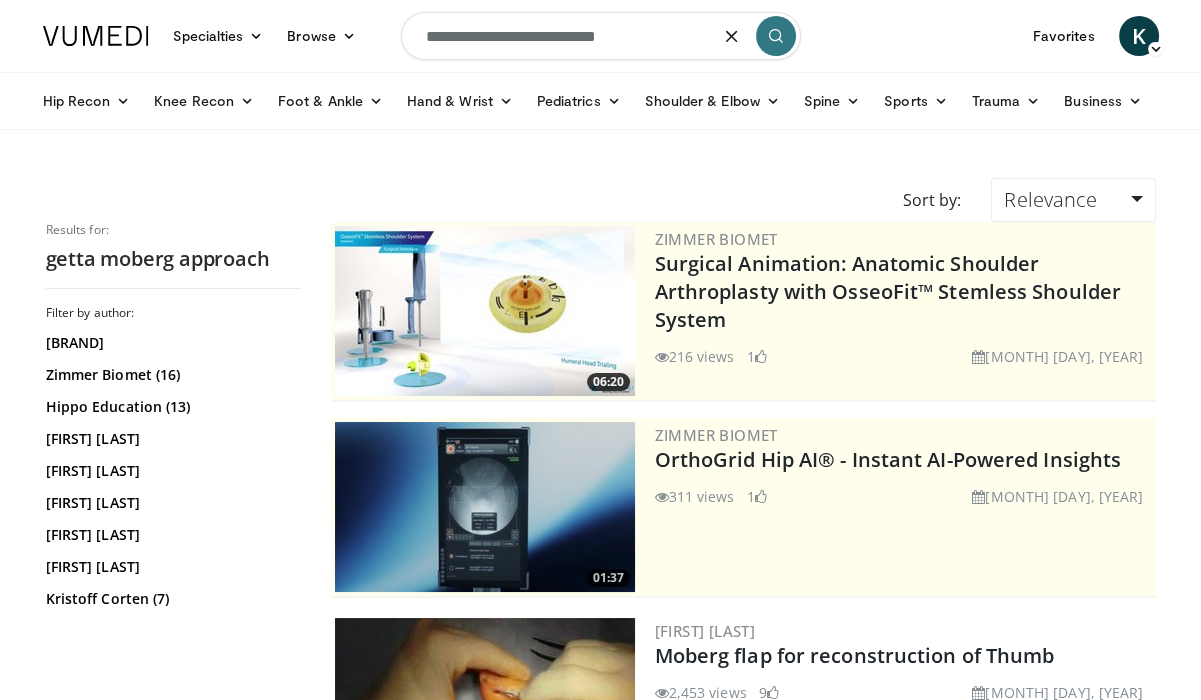 type on "**********" 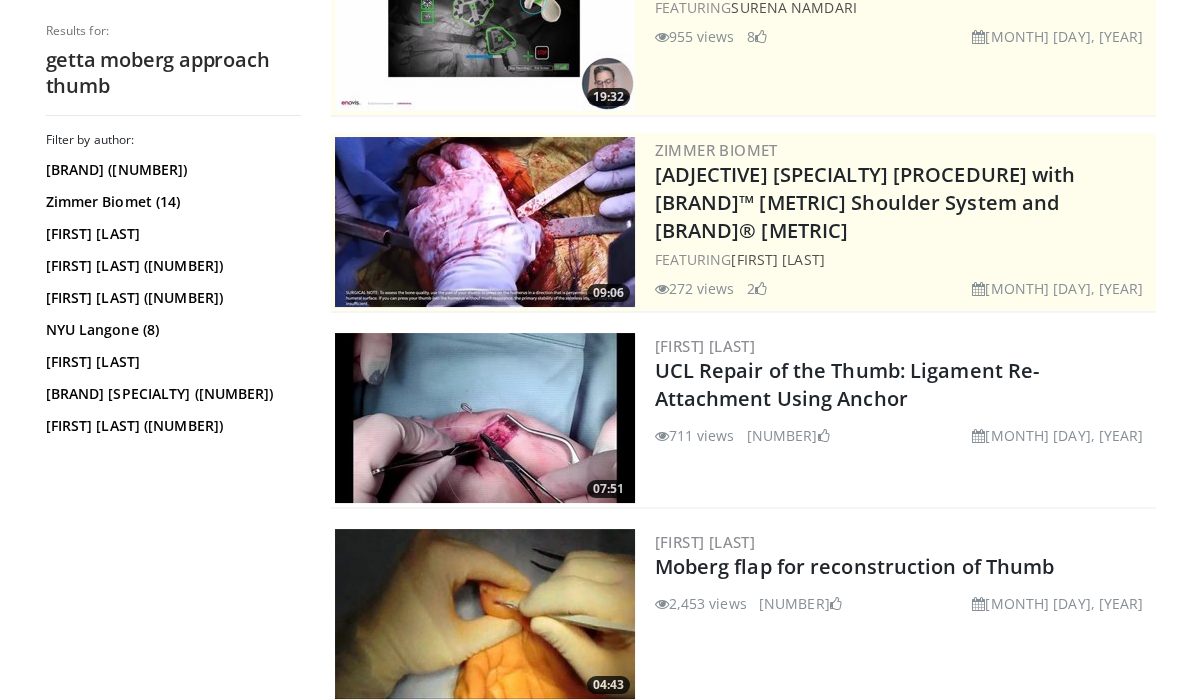 scroll, scrollTop: 0, scrollLeft: 0, axis: both 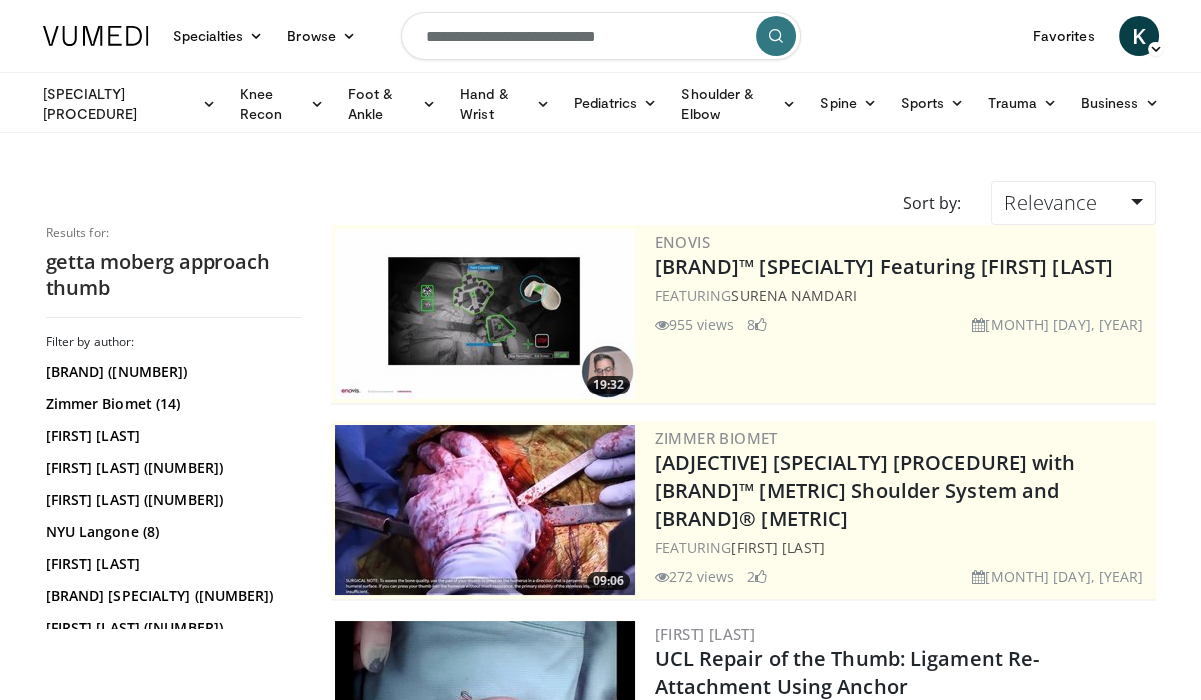 click on "**********" at bounding box center [601, 36] 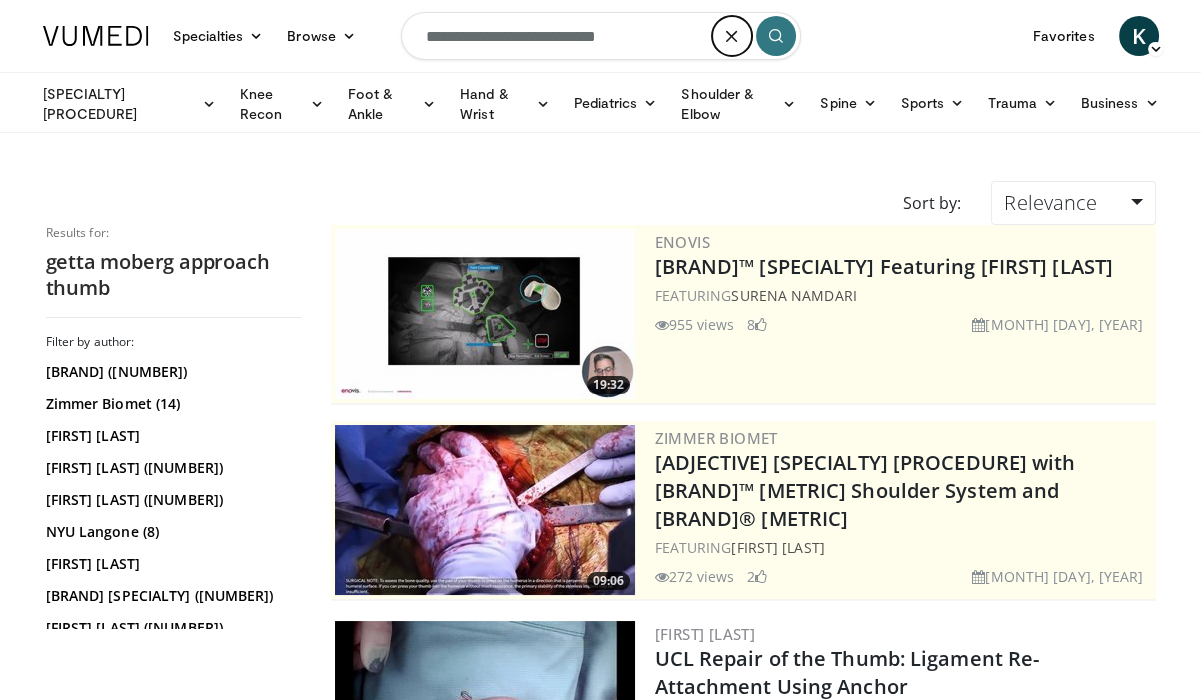 click at bounding box center (732, 36) 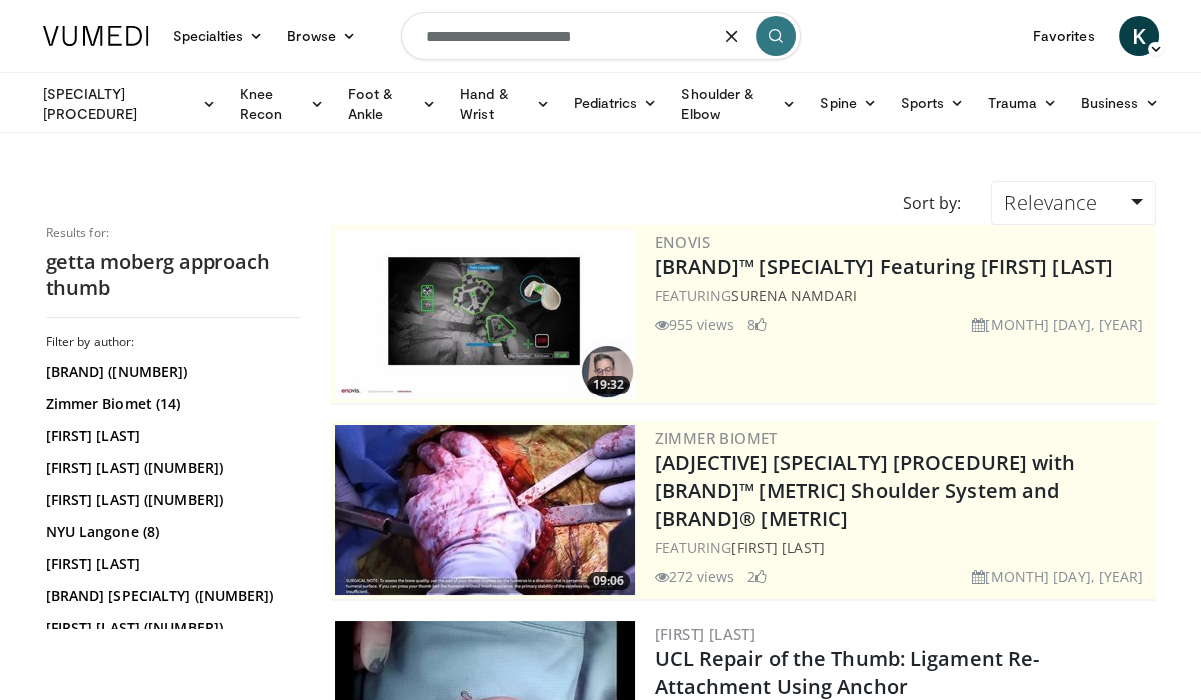 type on "**********" 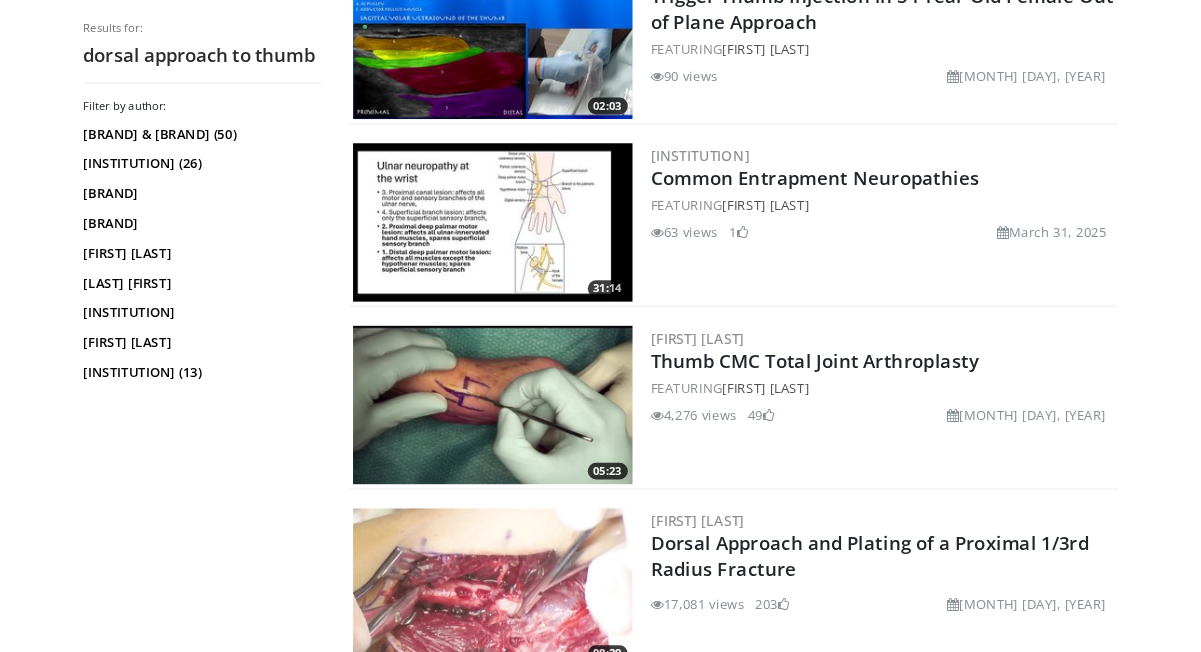 scroll, scrollTop: 4207, scrollLeft: 0, axis: vertical 